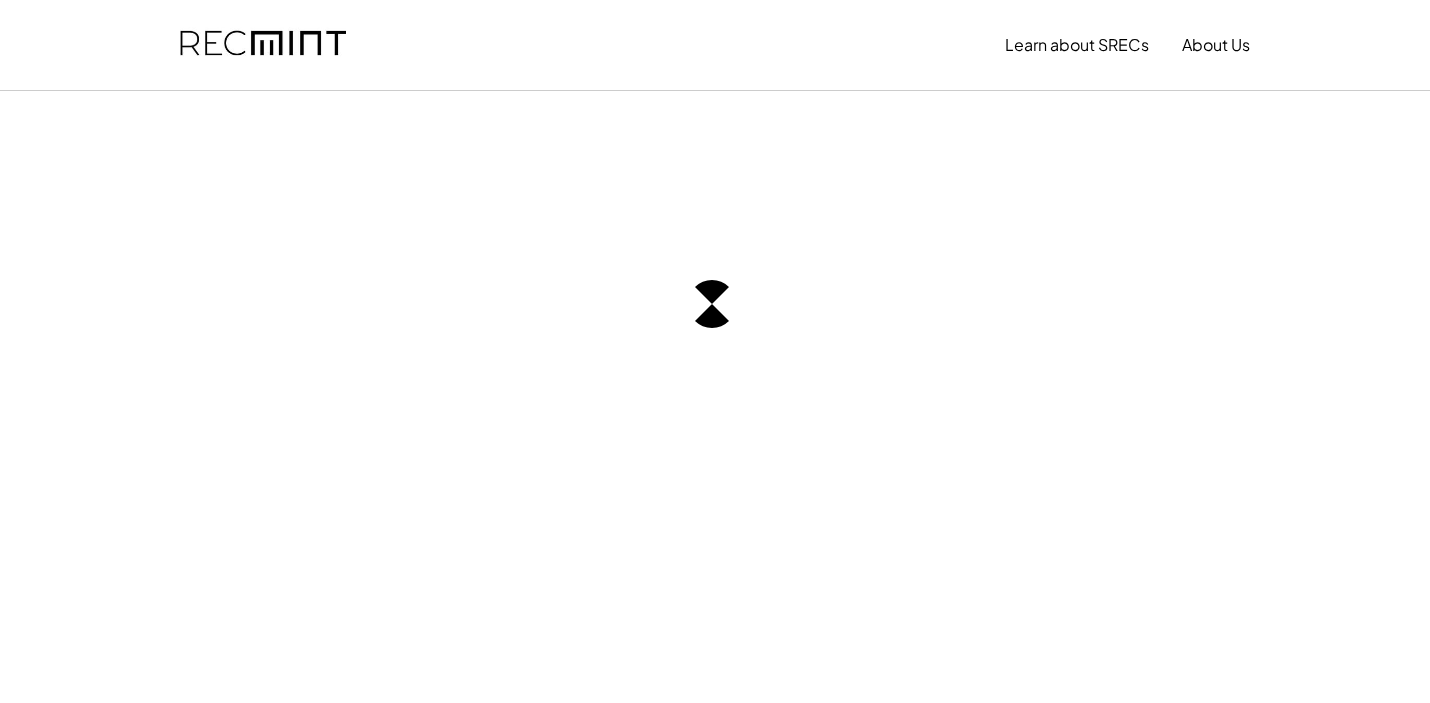 scroll, scrollTop: 0, scrollLeft: 0, axis: both 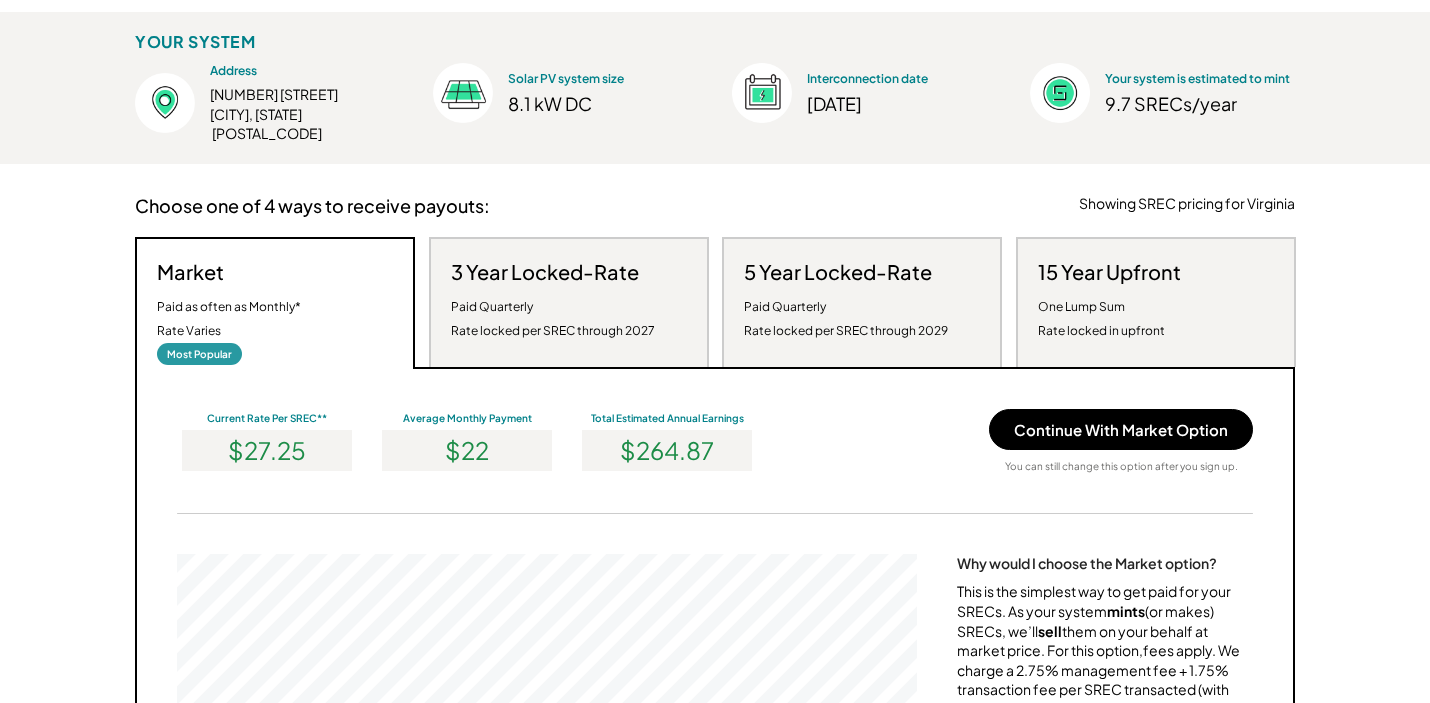 click on "Paid Quarterly
Rate locked per SREC through 2027" at bounding box center [553, 319] 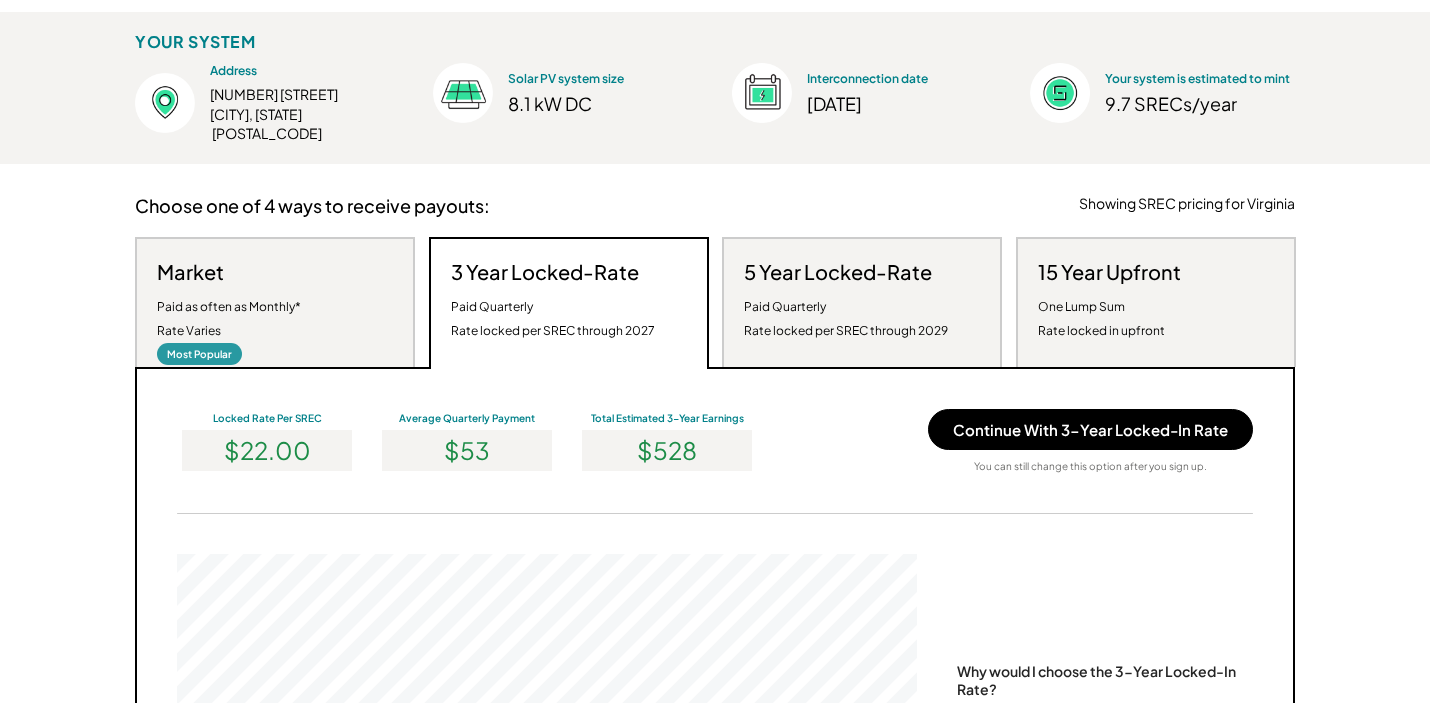 scroll, scrollTop: 999620, scrollLeft: 999260, axis: both 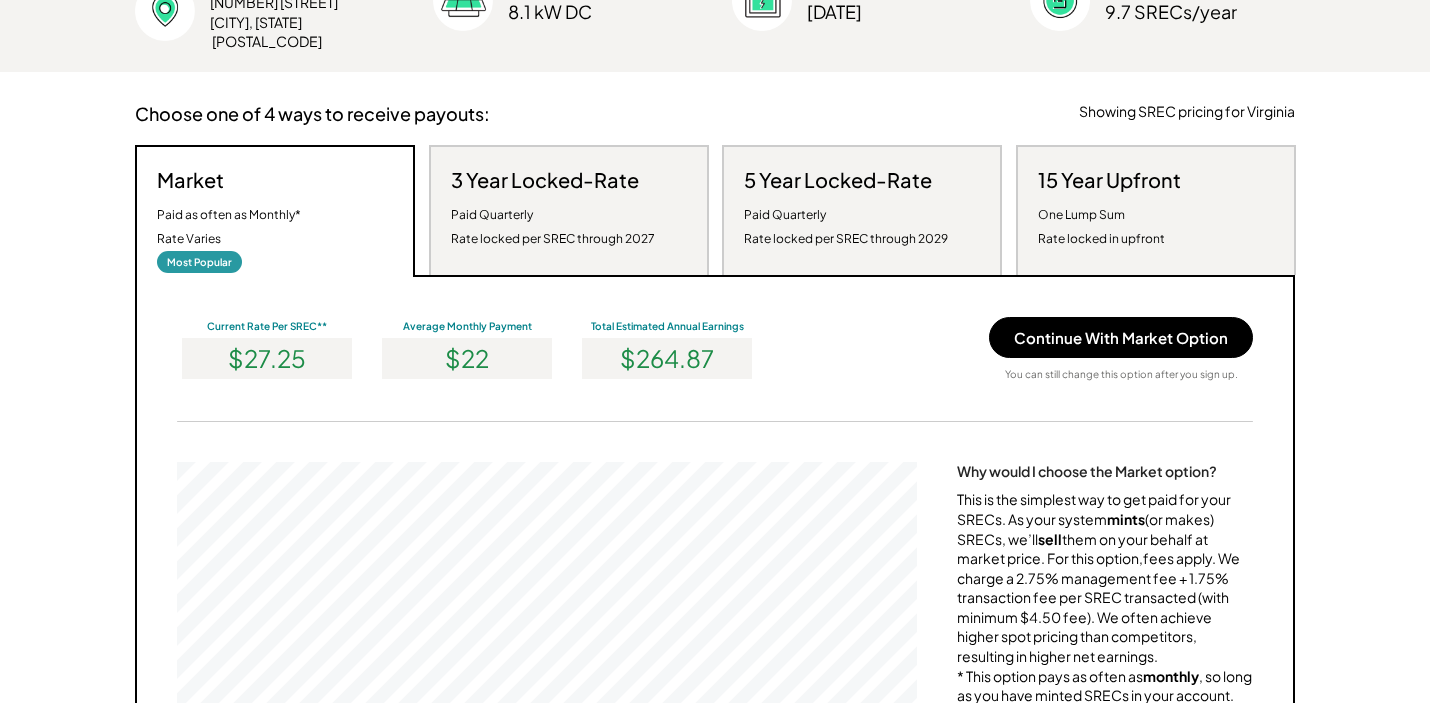 click on "Paid Quarterly
Rate locked per SREC through 2027" at bounding box center (553, 227) 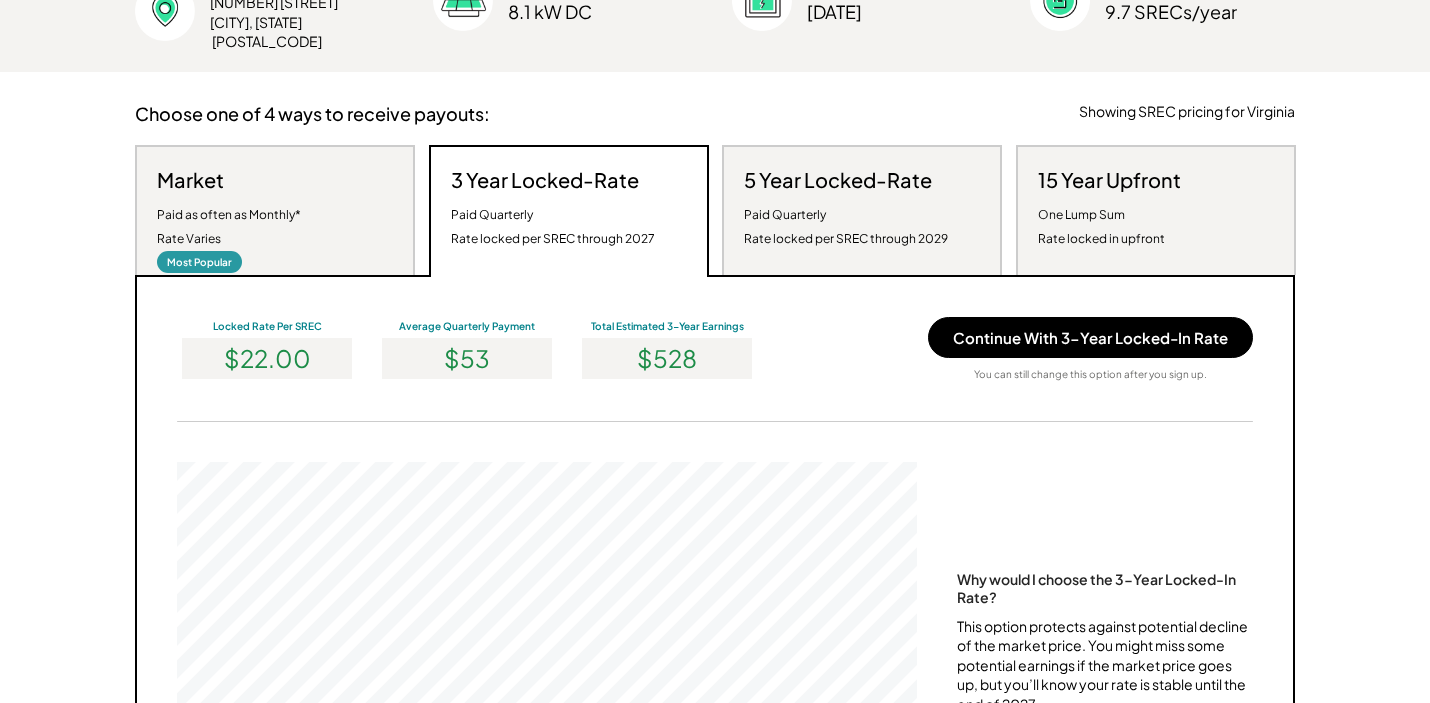 scroll, scrollTop: 999620, scrollLeft: 999260, axis: both 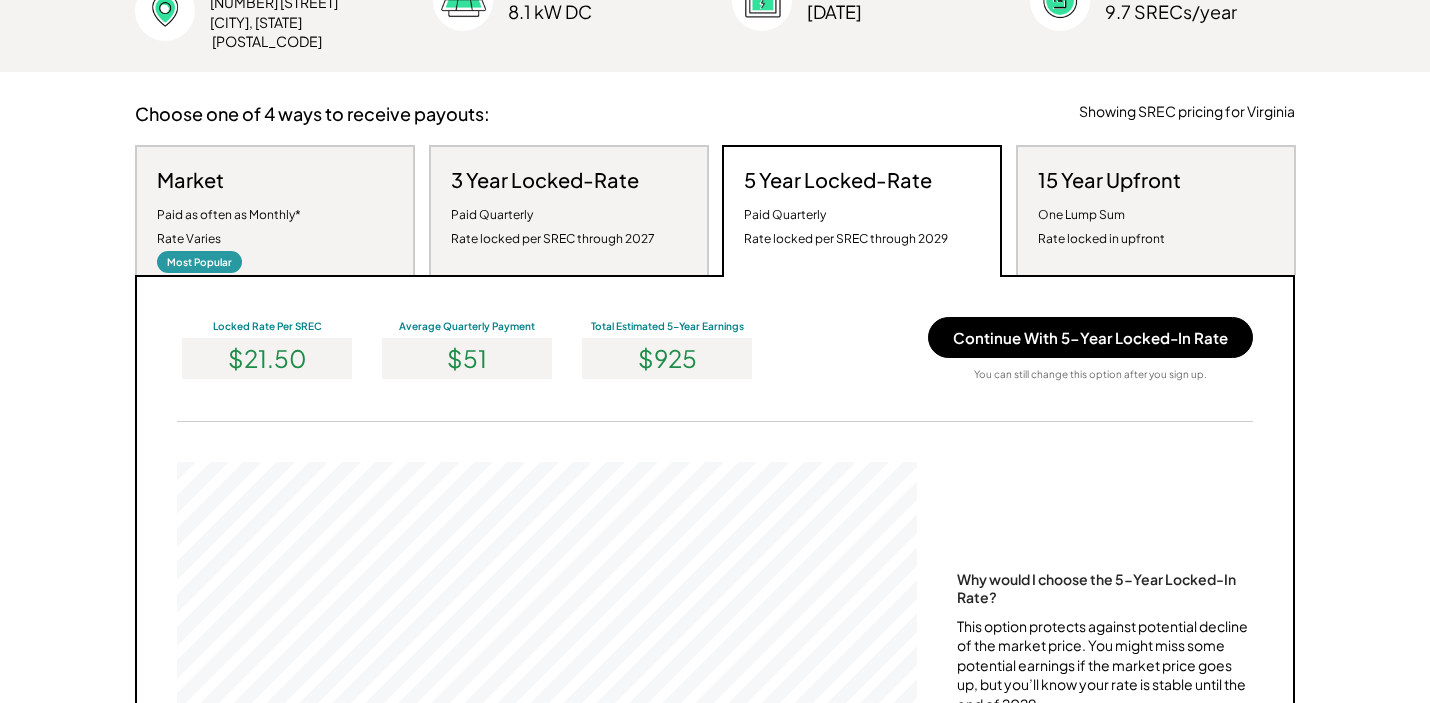 click on "Paid Quarterly
Rate locked per SREC through 2027" at bounding box center [553, 227] 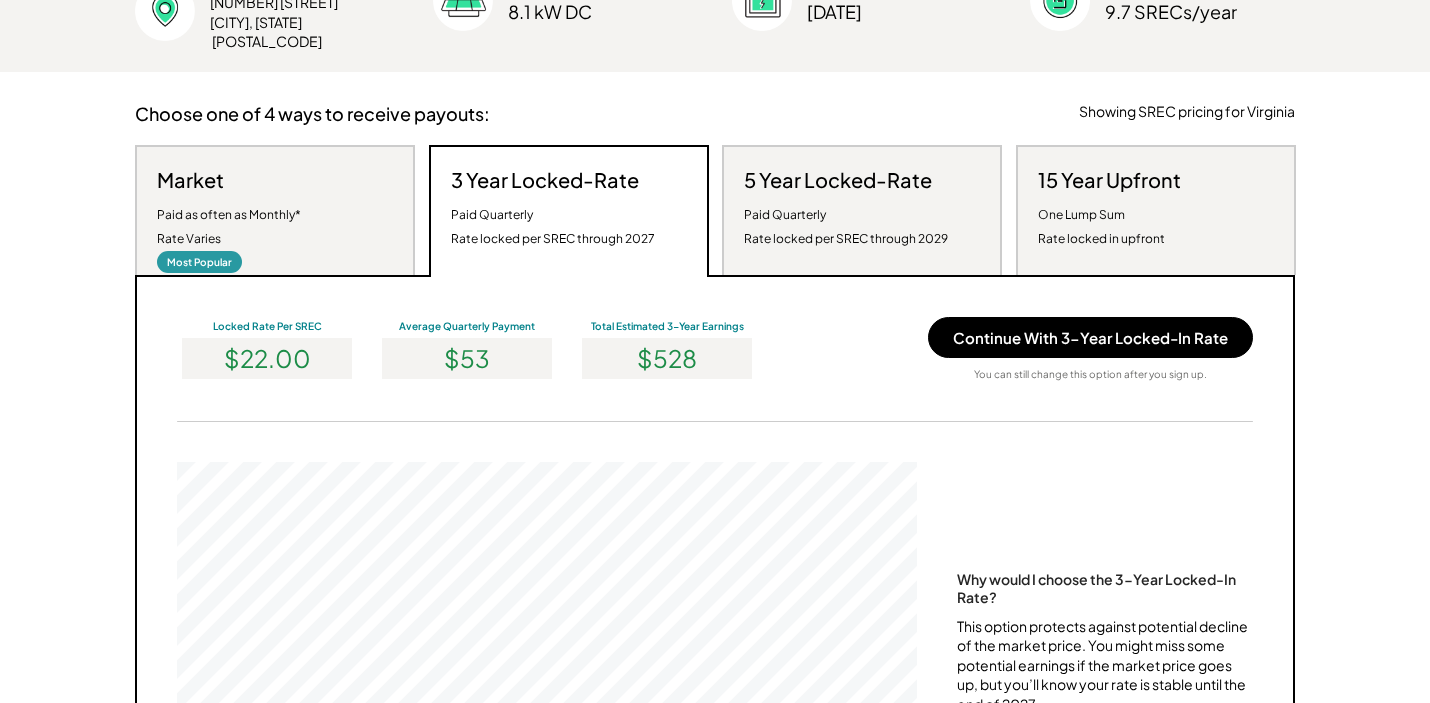 scroll, scrollTop: 999620, scrollLeft: 999260, axis: both 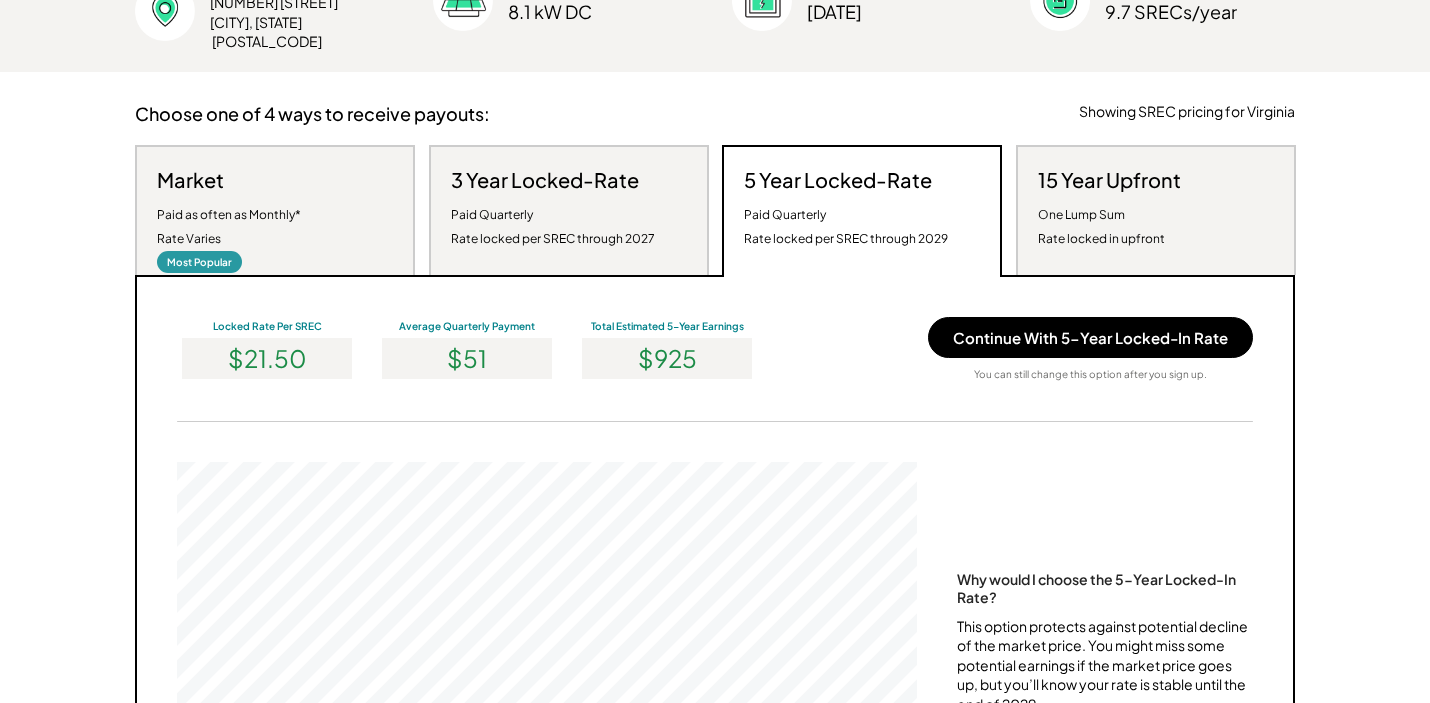 click on "One Lump Sum
Rate locked in upfront" at bounding box center (1101, 227) 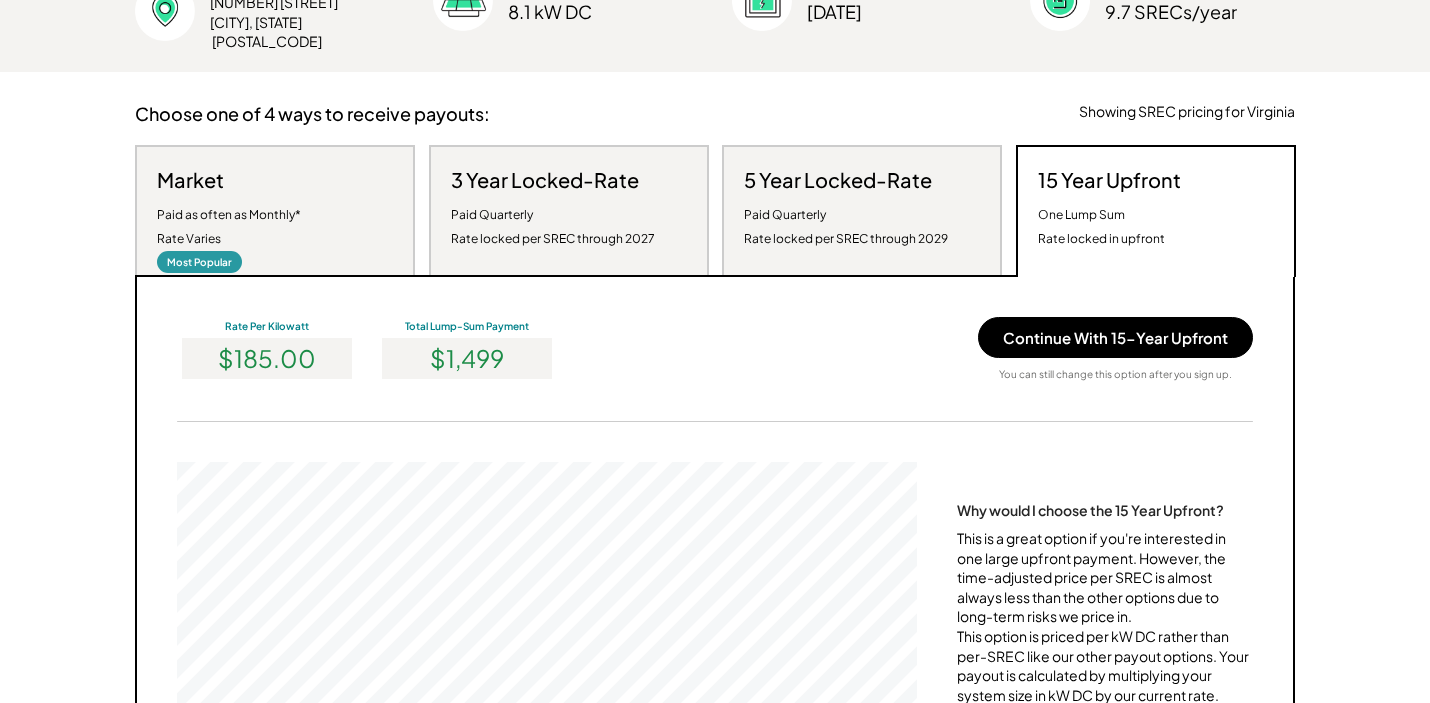 scroll, scrollTop: 999620, scrollLeft: 999260, axis: both 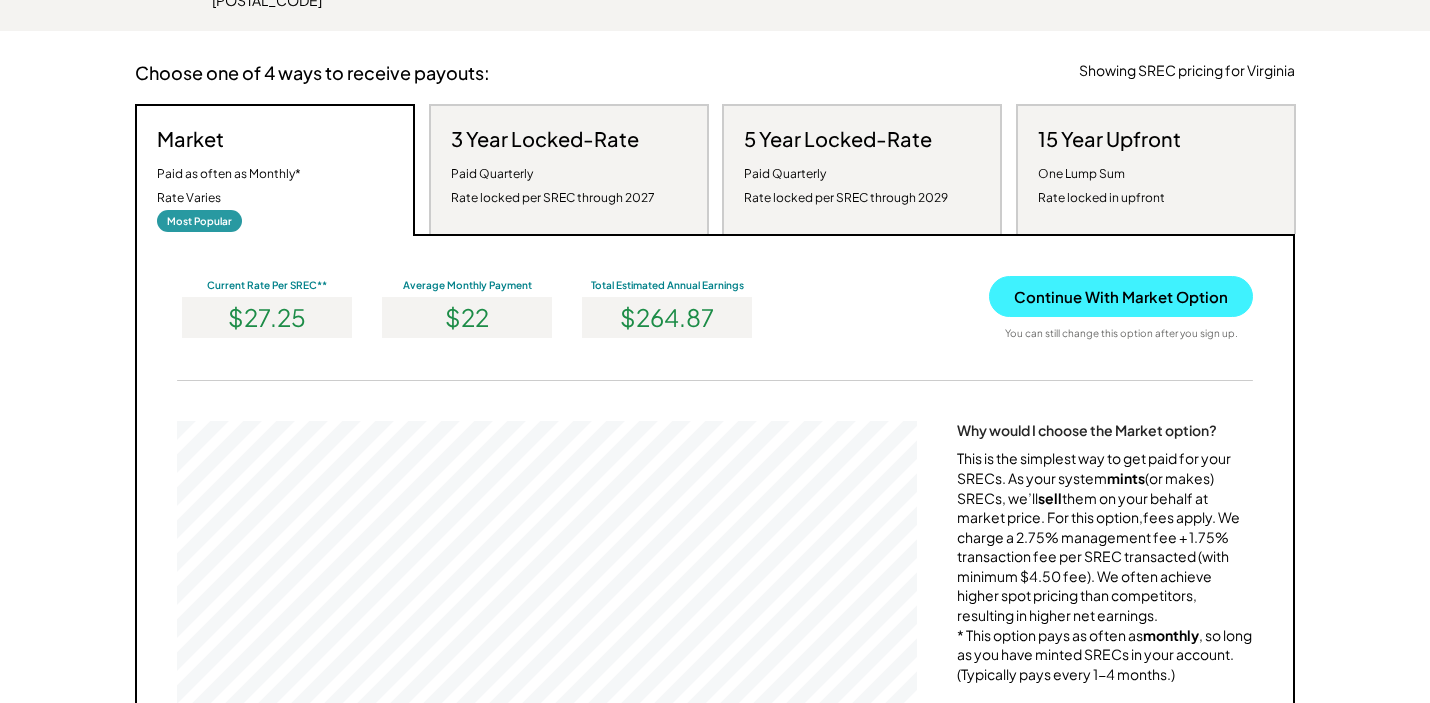 click on "Continue With Market Option" at bounding box center [1121, 296] 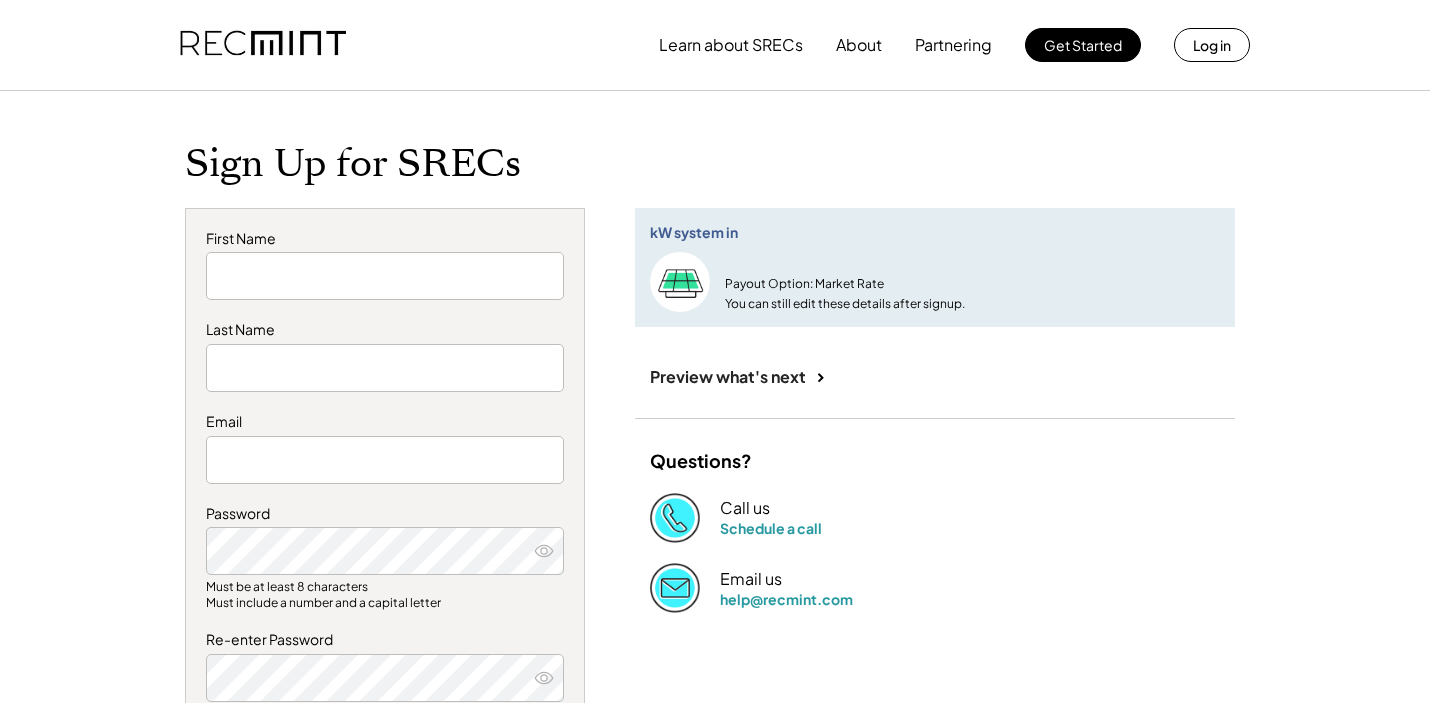 scroll, scrollTop: 0, scrollLeft: 0, axis: both 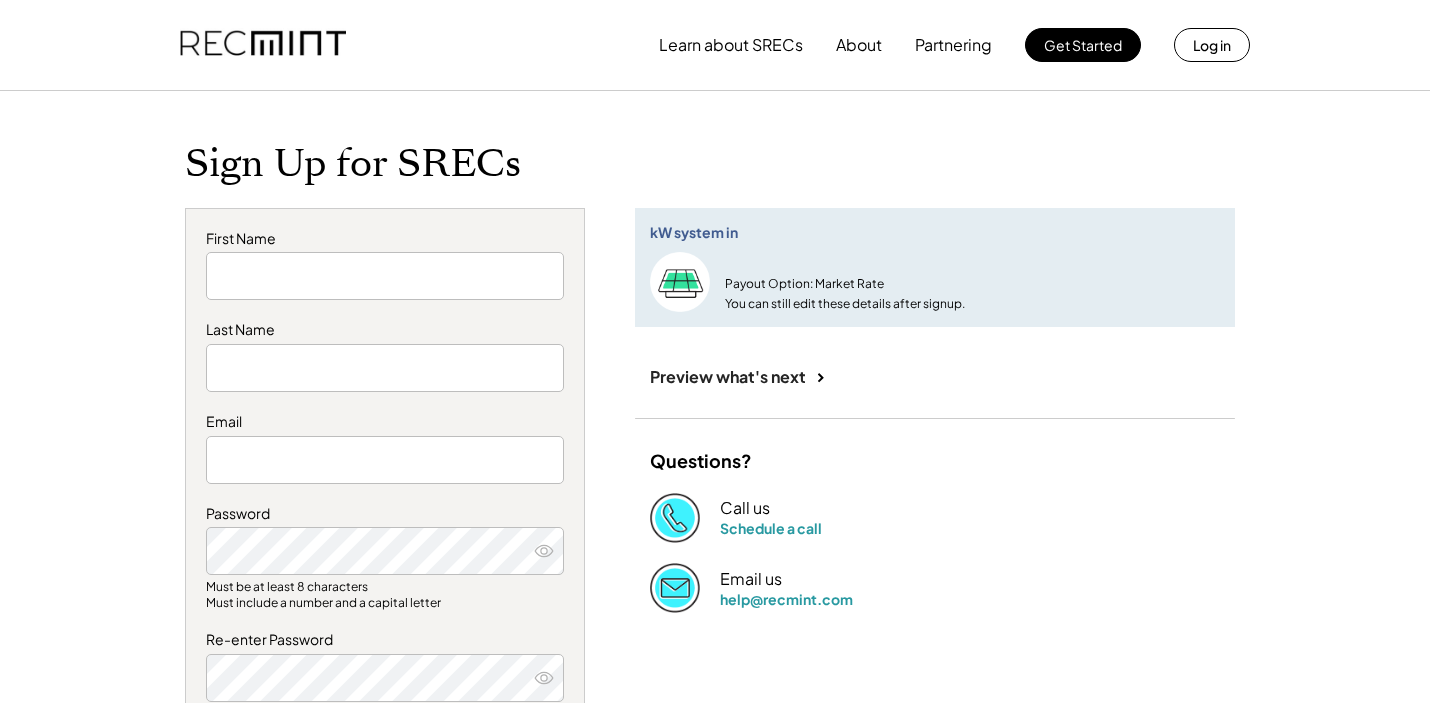 type on "*****" 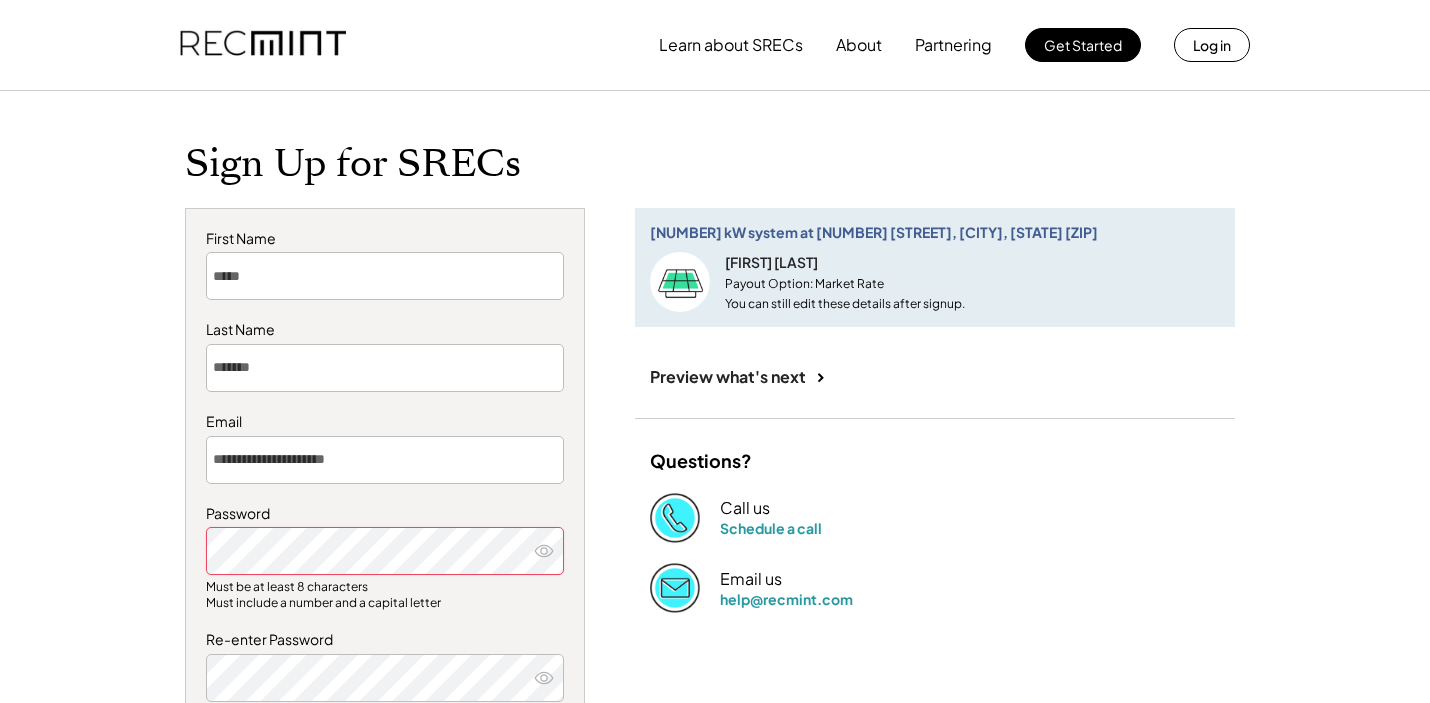 scroll, scrollTop: 106, scrollLeft: 0, axis: vertical 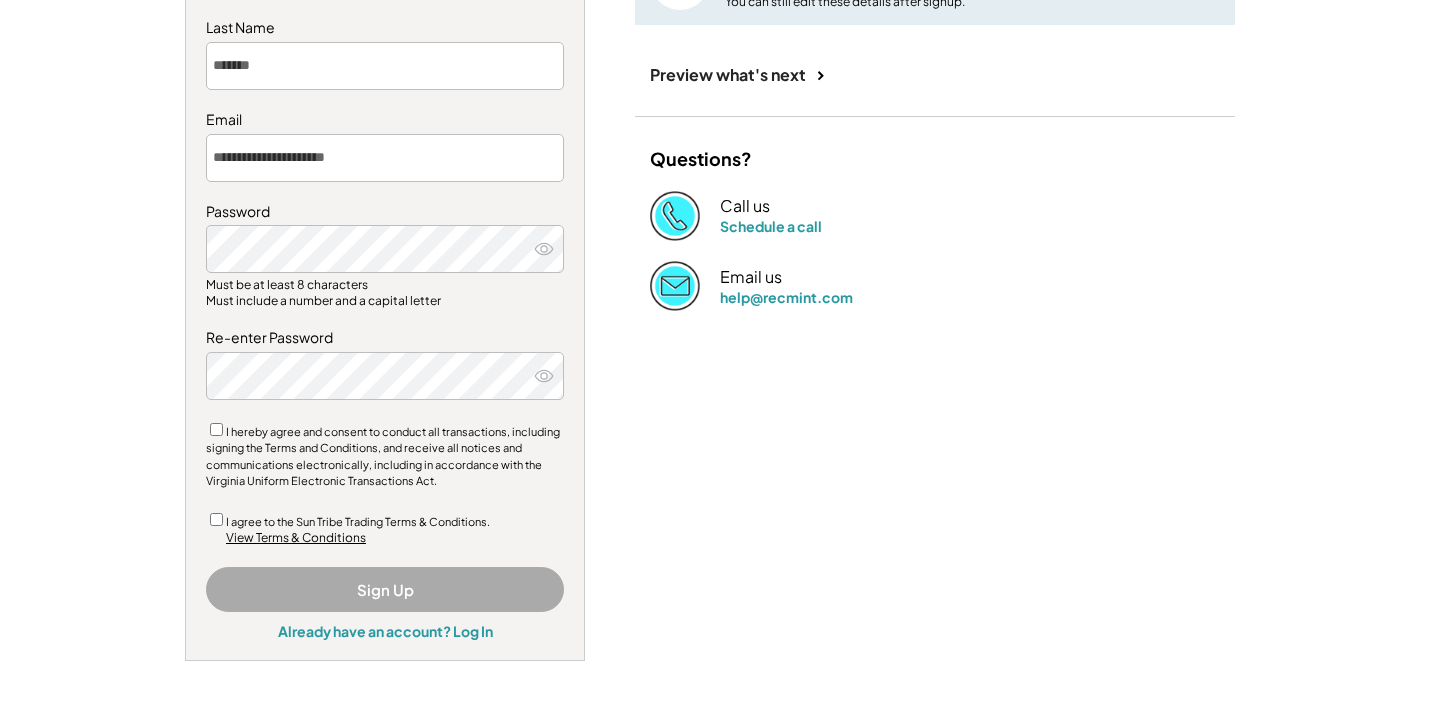 click on "I agree to the Sun Tribe Trading Terms & Conditions." at bounding box center (385, 520) 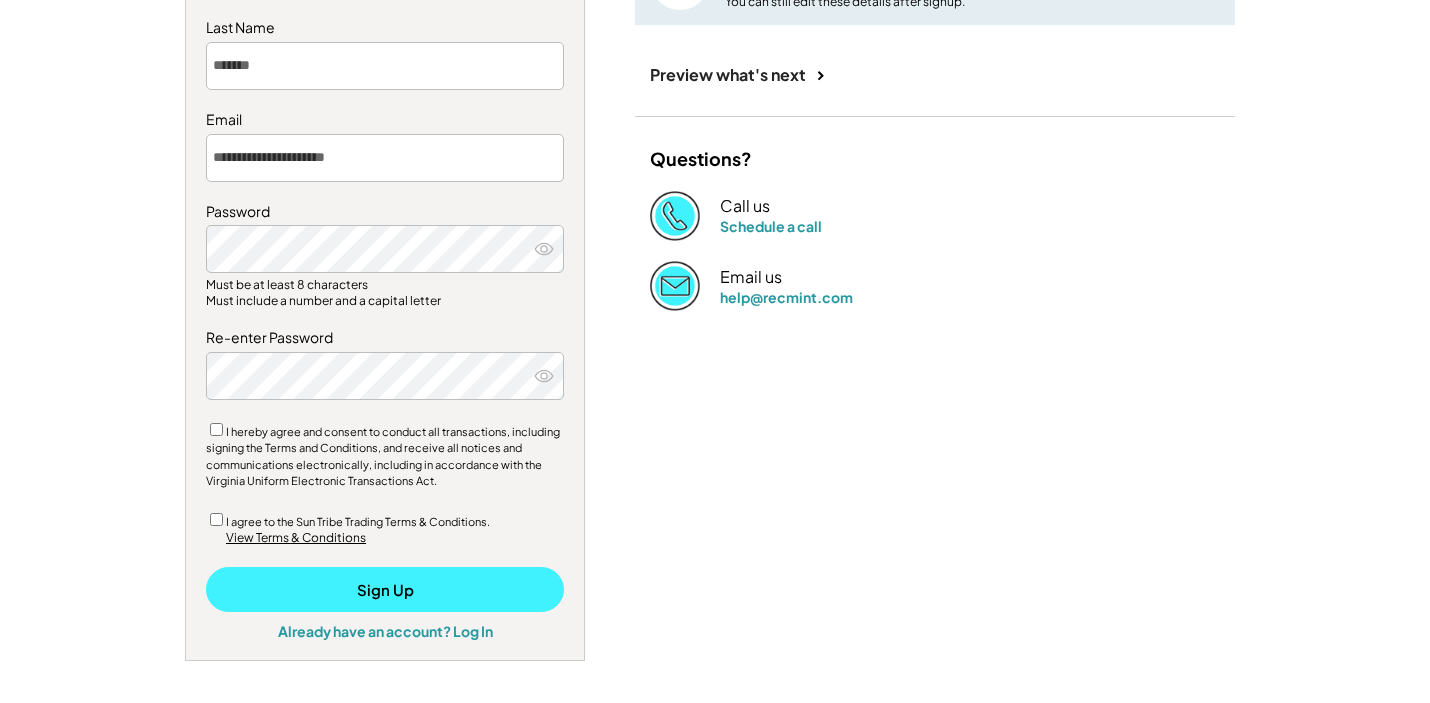 click on "Sign Up" at bounding box center [385, 589] 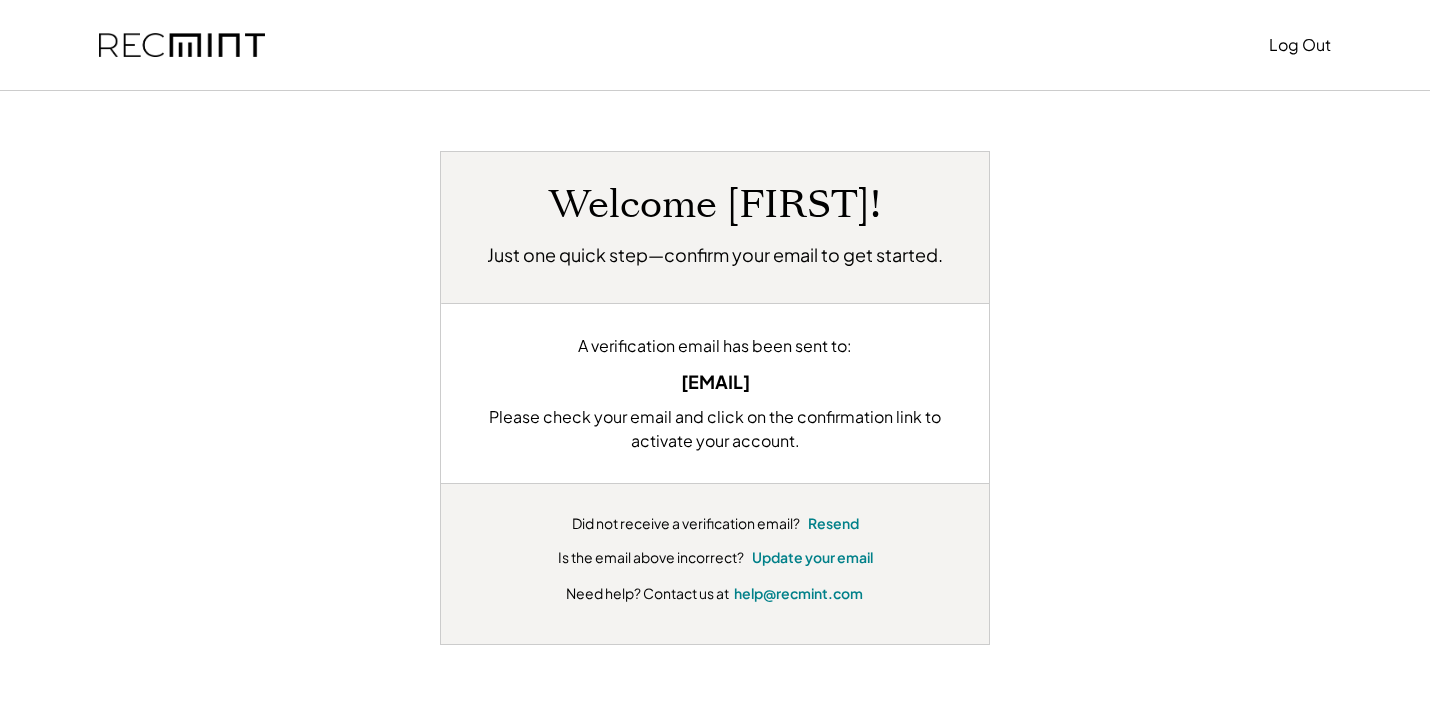 scroll, scrollTop: 0, scrollLeft: 0, axis: both 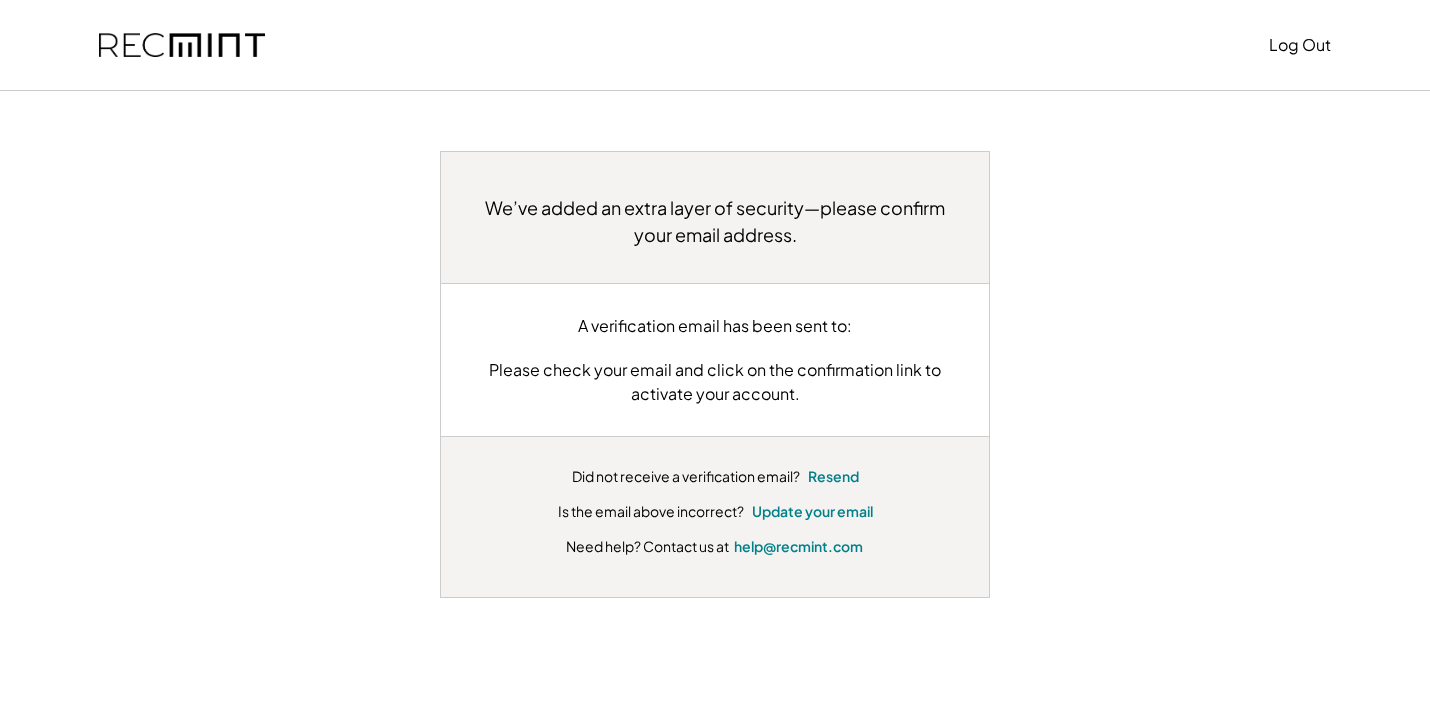 click on "Need help? Contact us at" at bounding box center (647, 546) 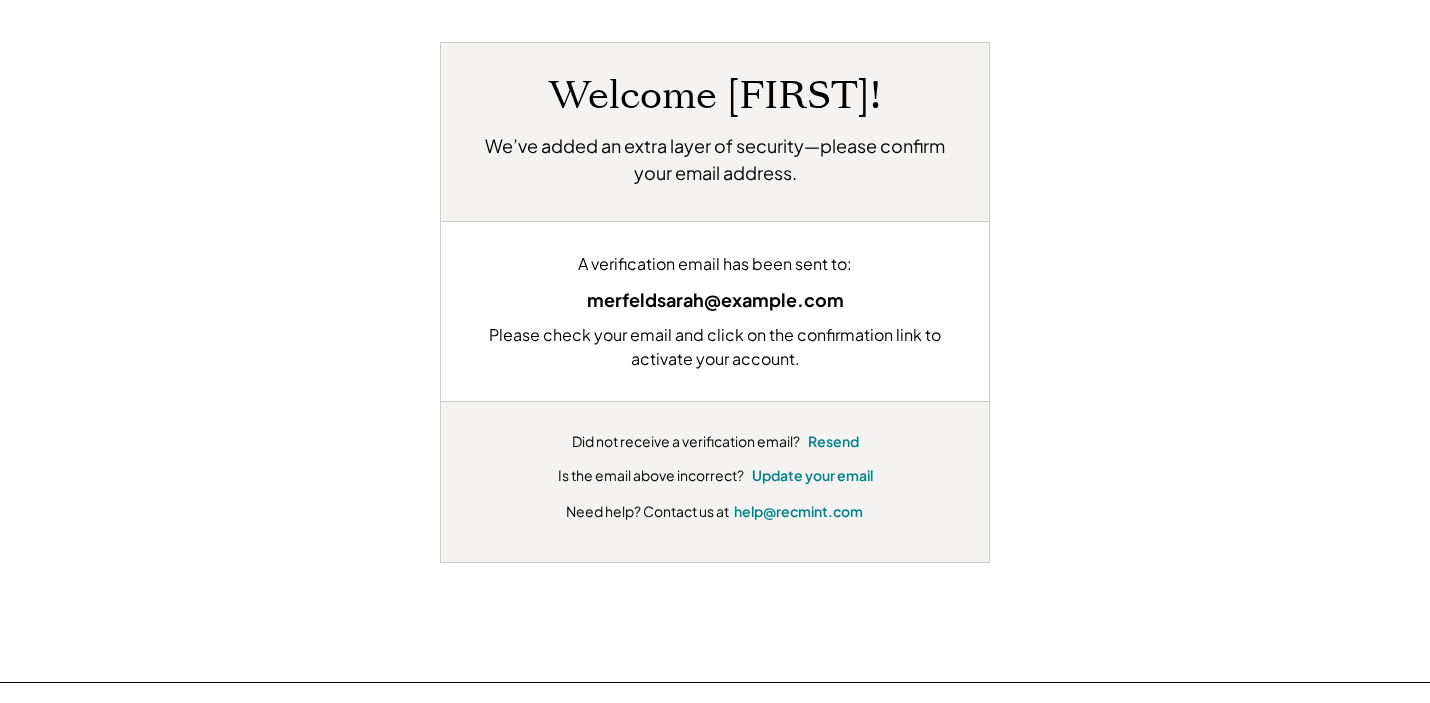 scroll, scrollTop: 417, scrollLeft: 0, axis: vertical 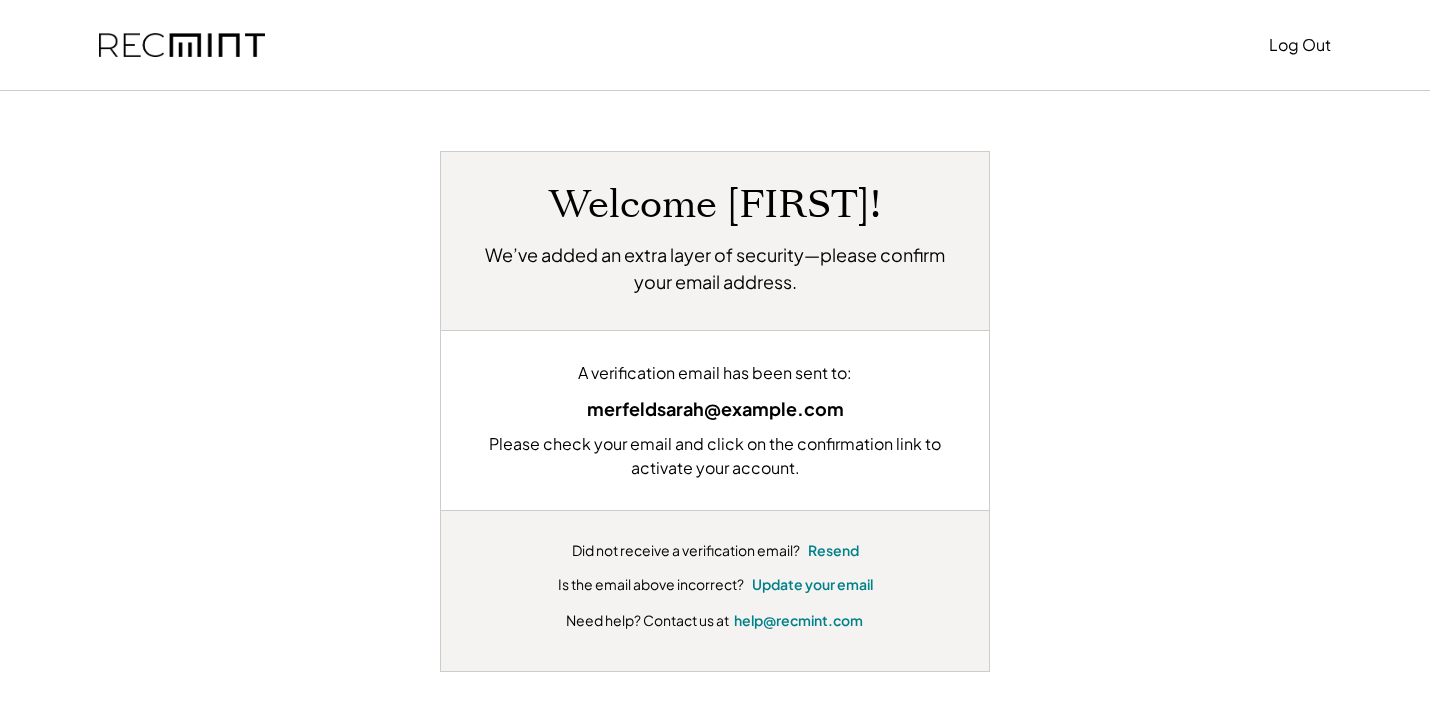 click on "A verification email has been sent to:" at bounding box center [715, 373] 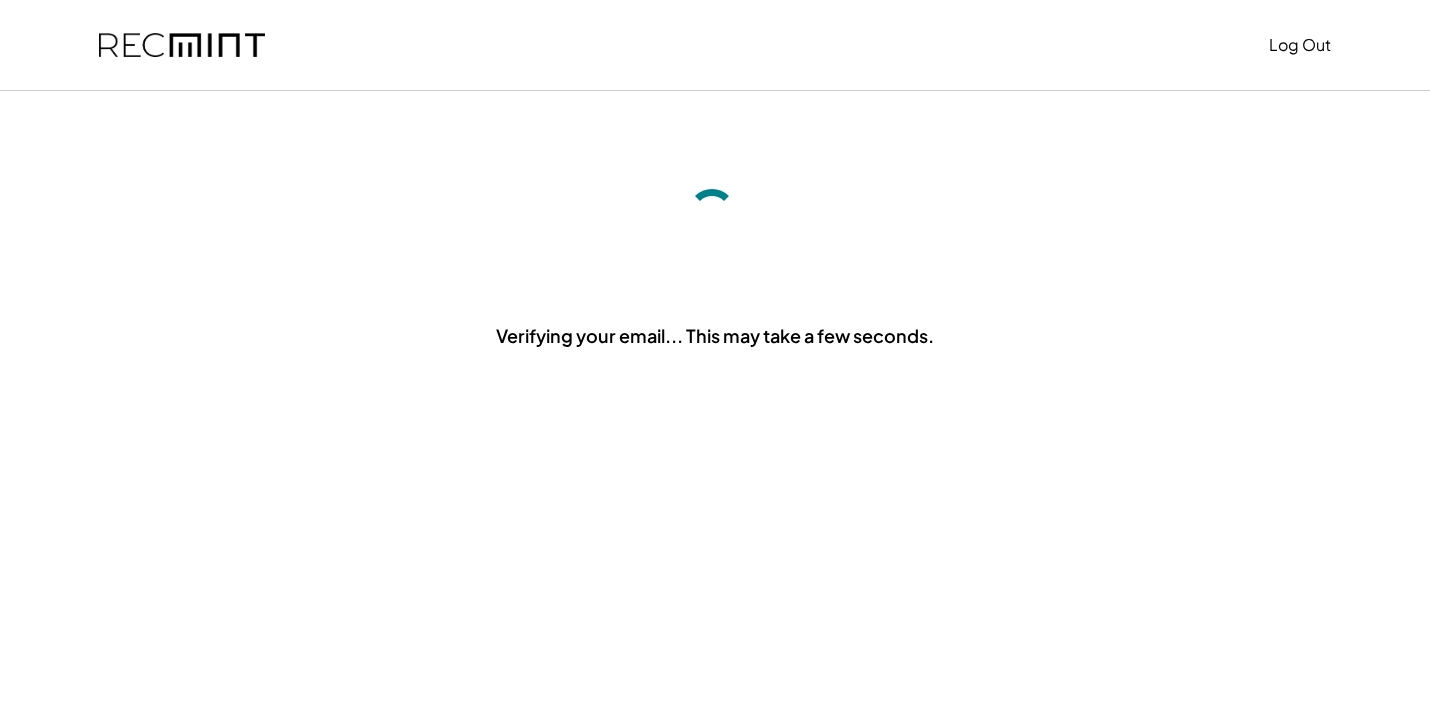 scroll, scrollTop: 0, scrollLeft: 0, axis: both 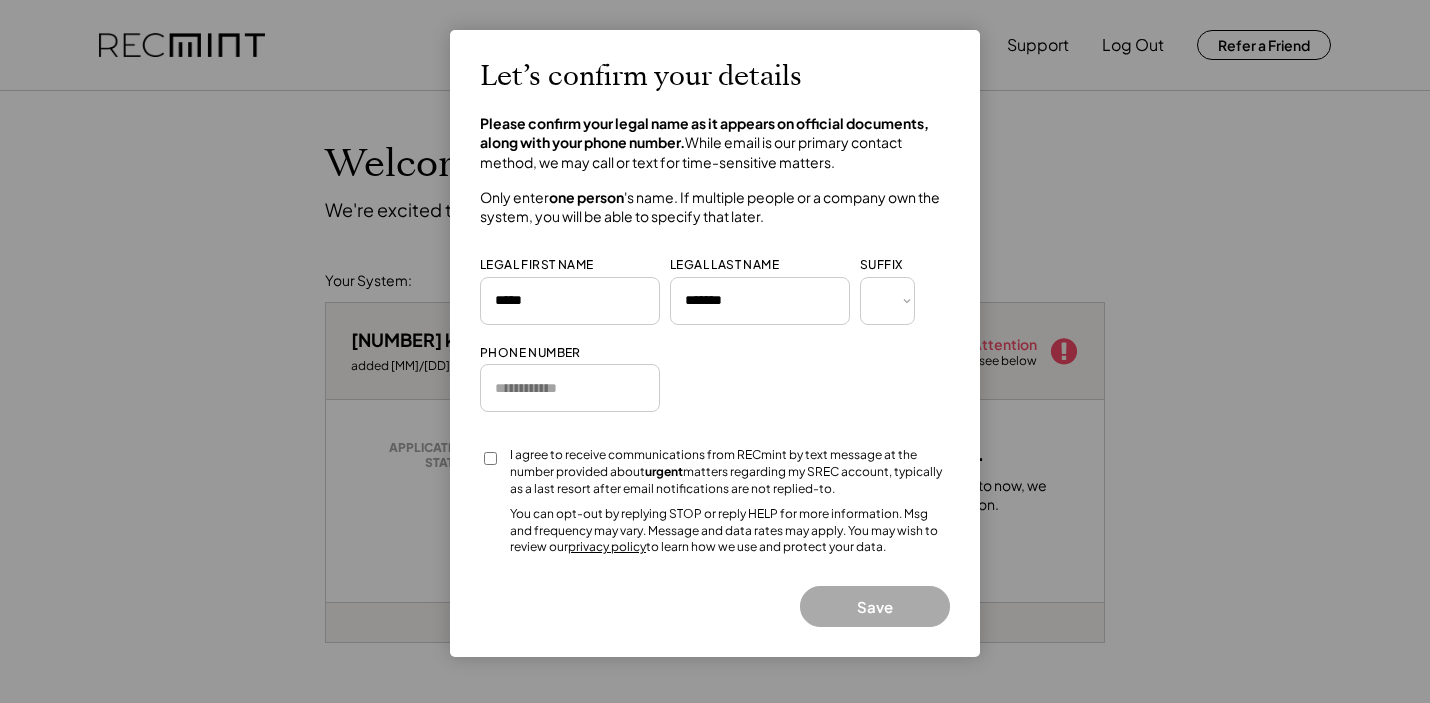 click at bounding box center [570, 388] 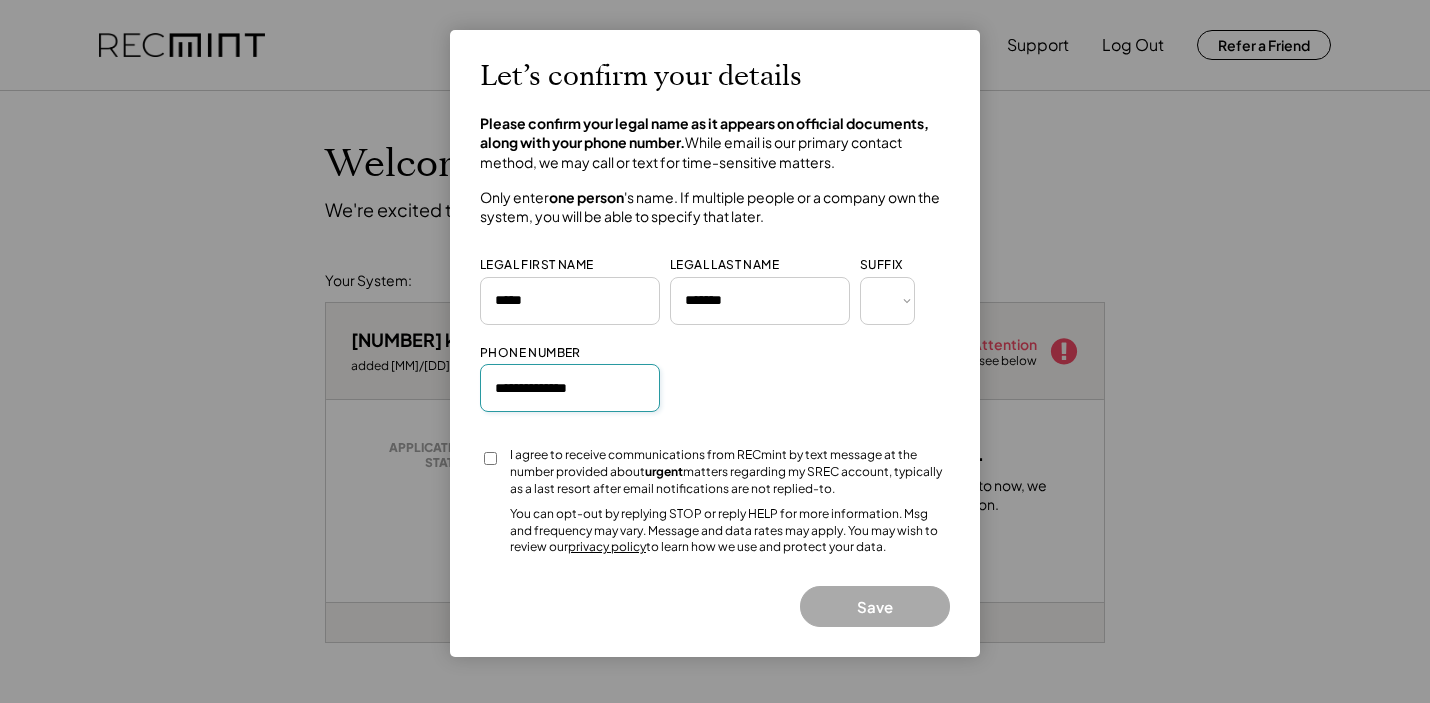 type on "**********" 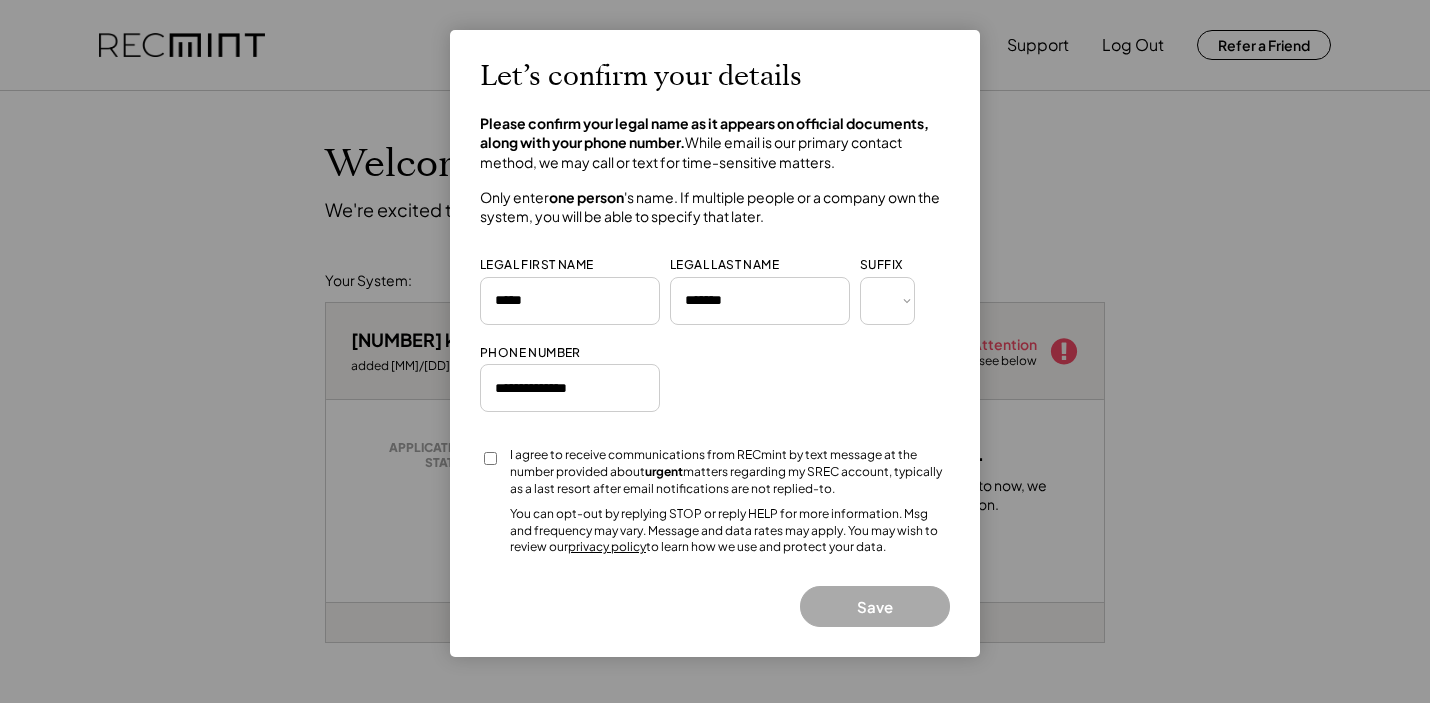 click at bounding box center [490, 465] 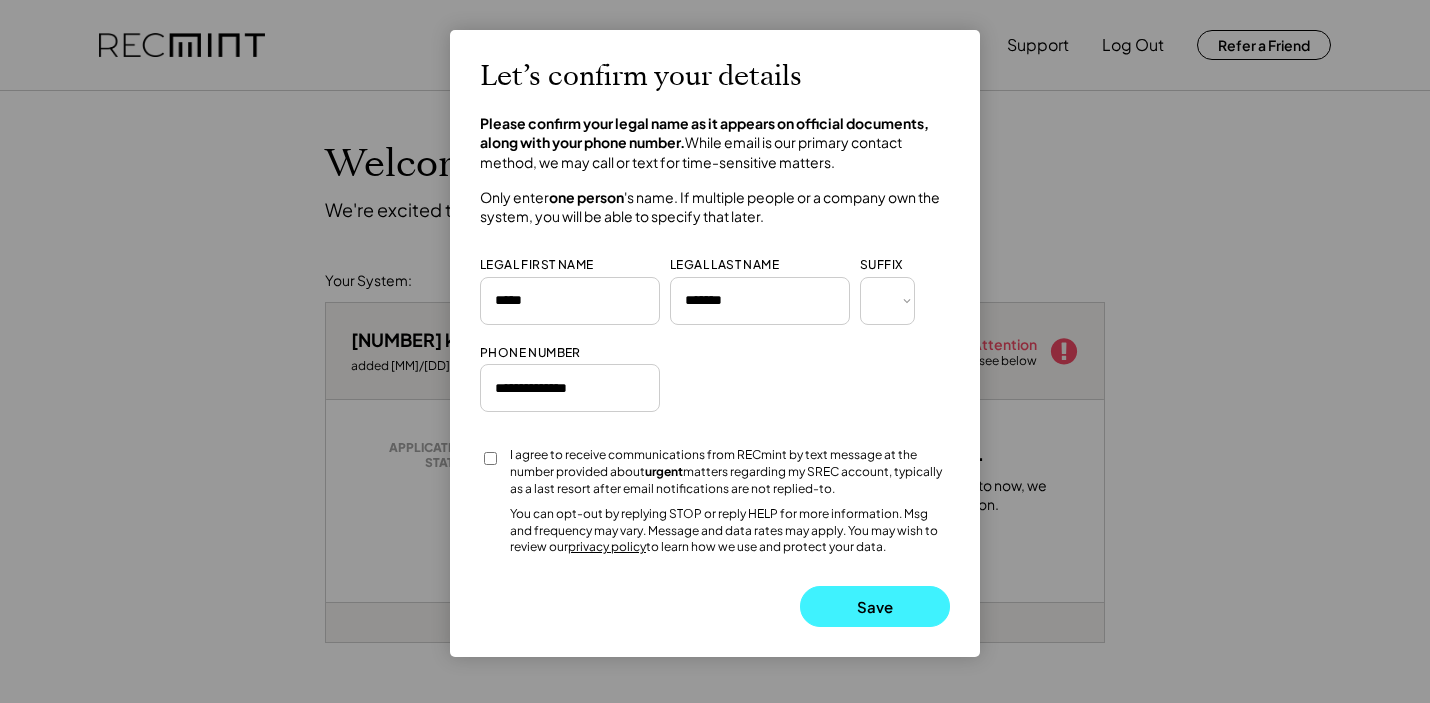 click on "Save" at bounding box center [875, 606] 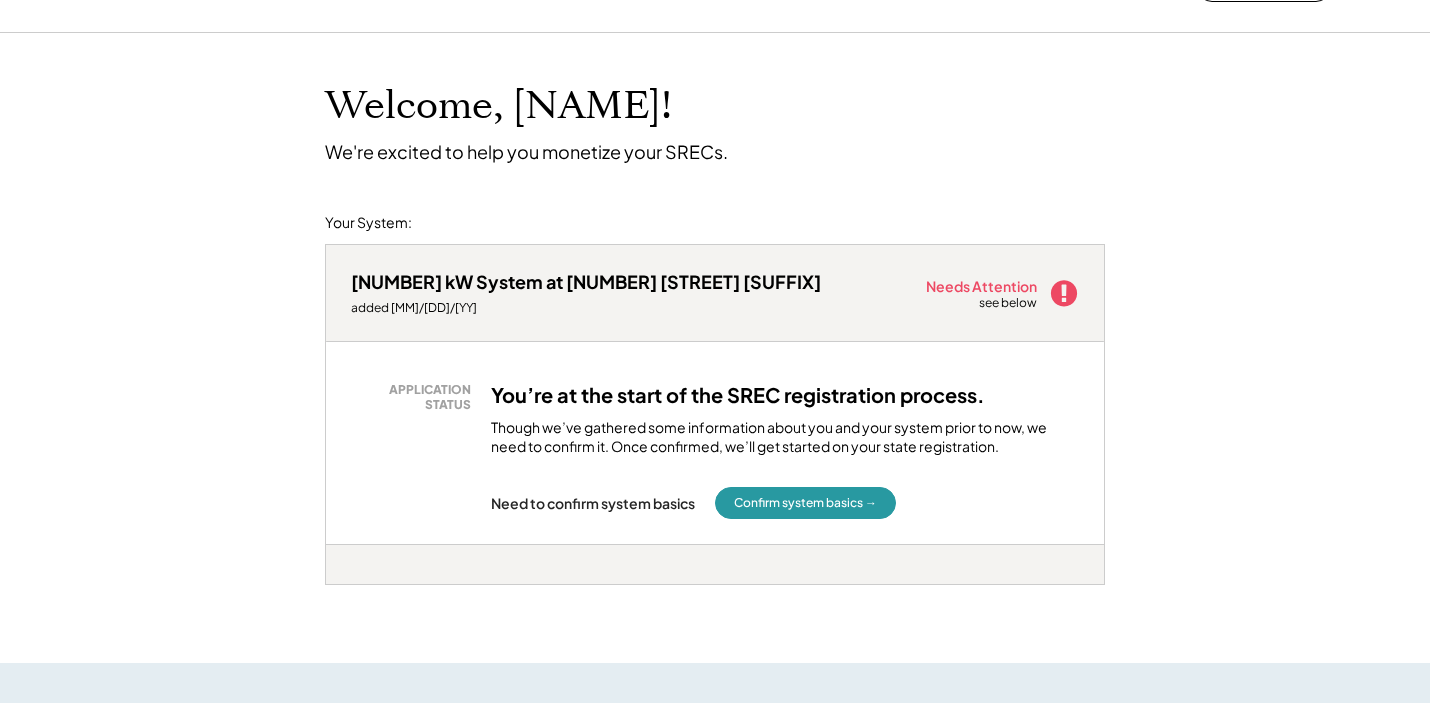 scroll, scrollTop: 55, scrollLeft: 0, axis: vertical 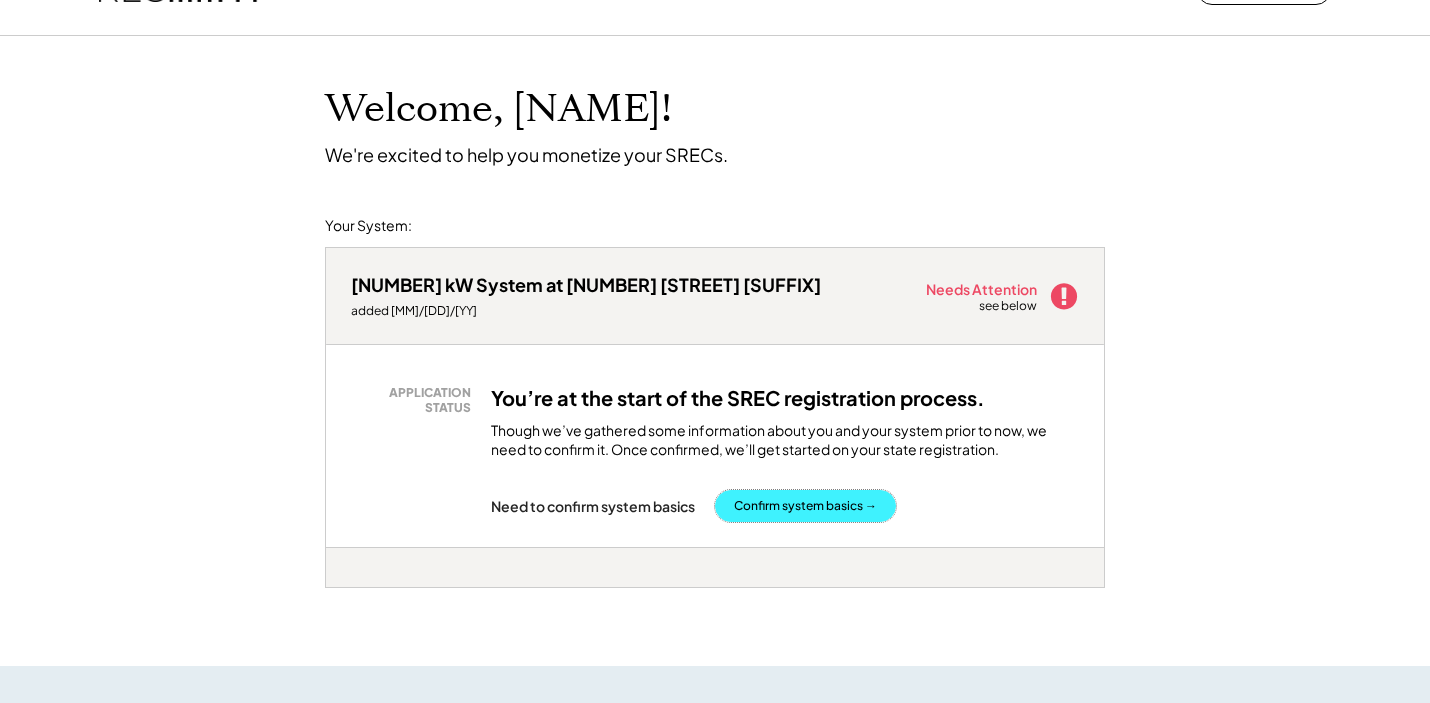 click on "Confirm system basics →" at bounding box center (805, 506) 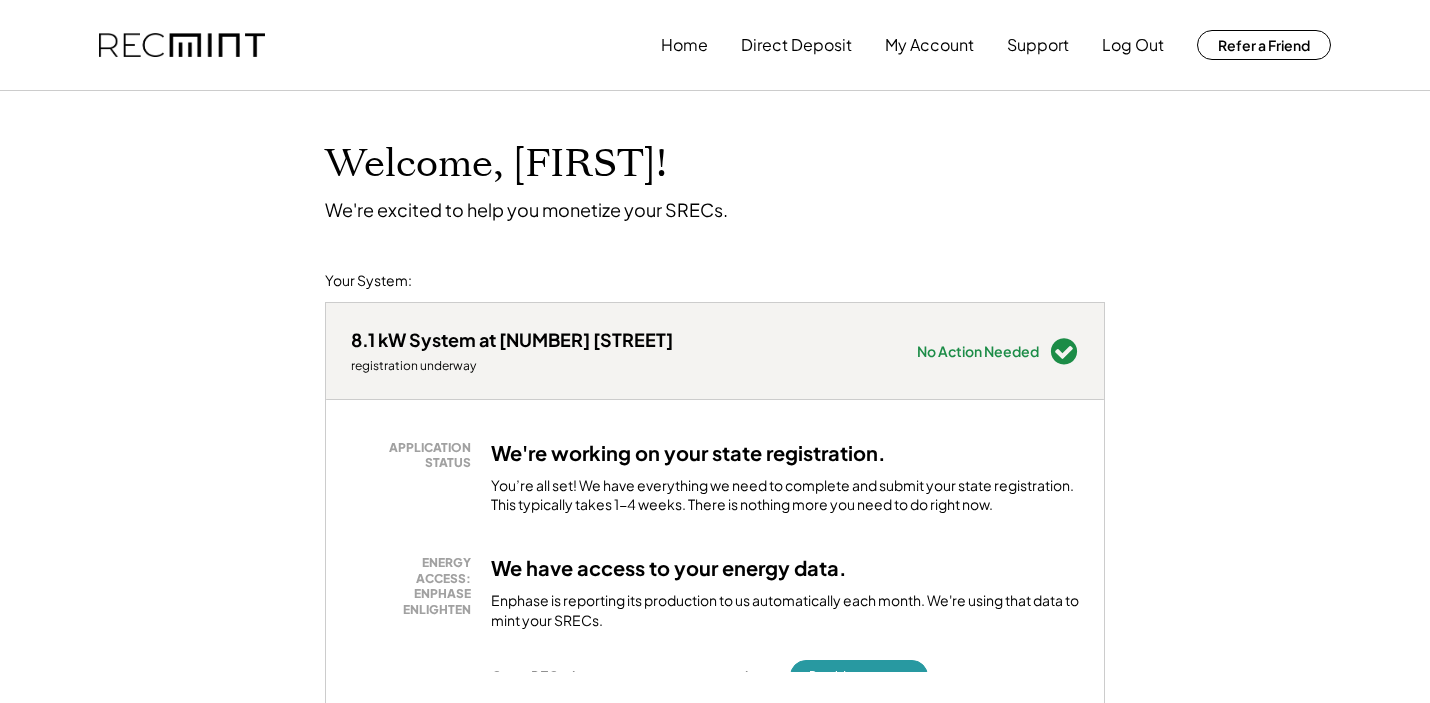 scroll, scrollTop: 0, scrollLeft: 0, axis: both 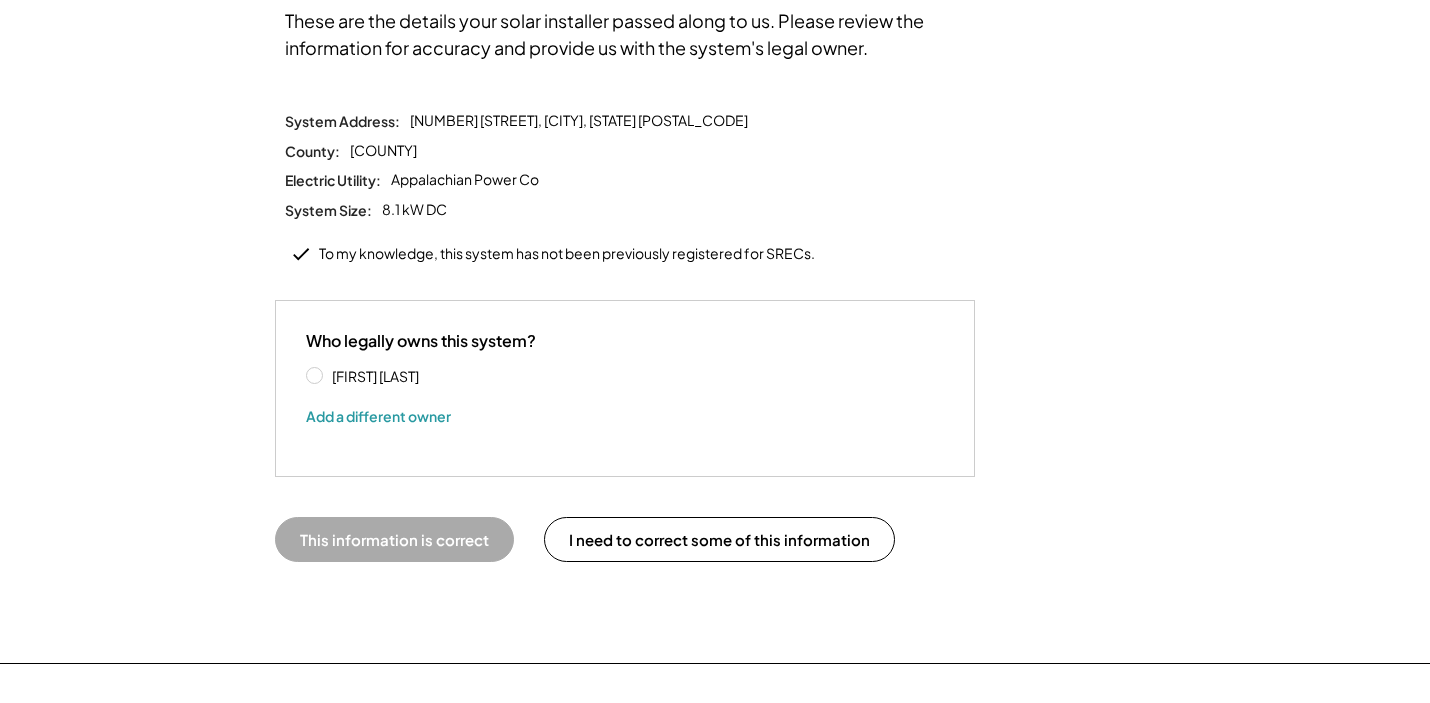 click on "Sarah Stabler" at bounding box center [416, 376] 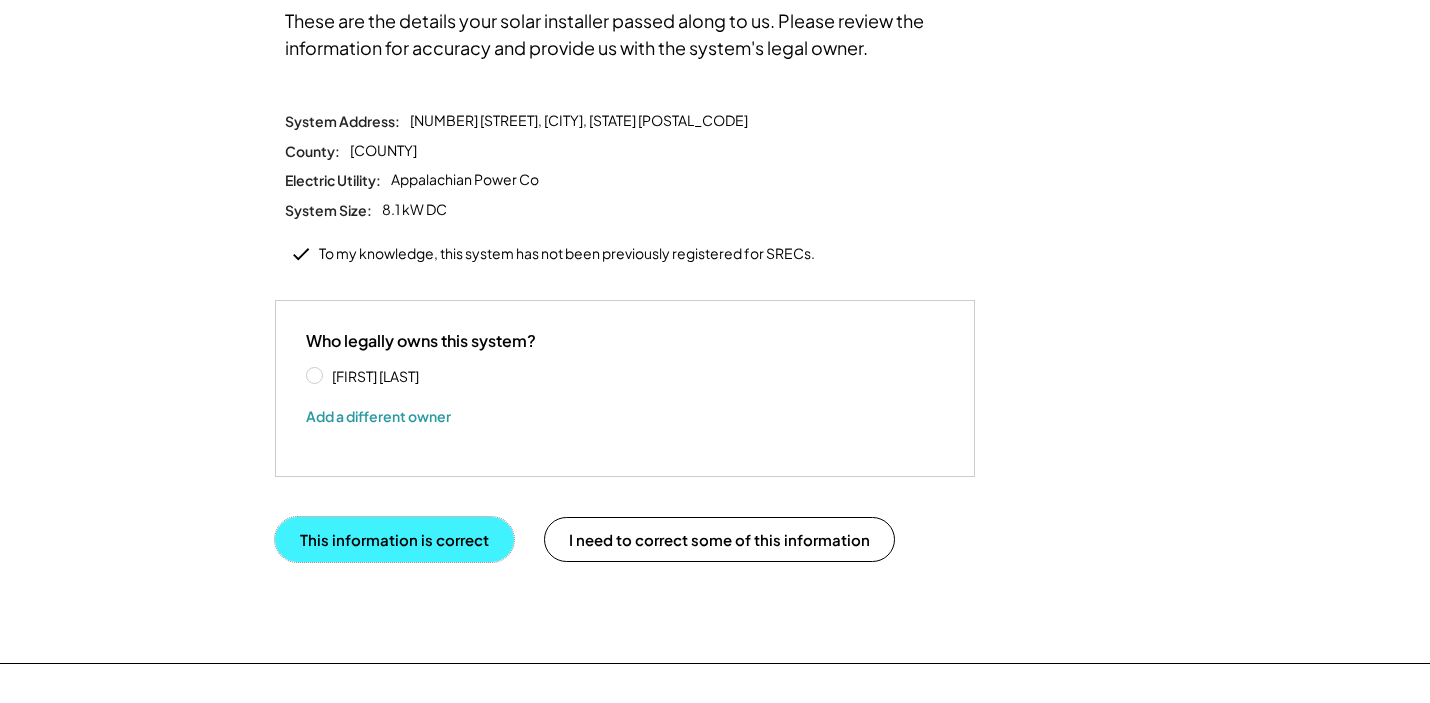 click on "This information is correct" at bounding box center [394, 539] 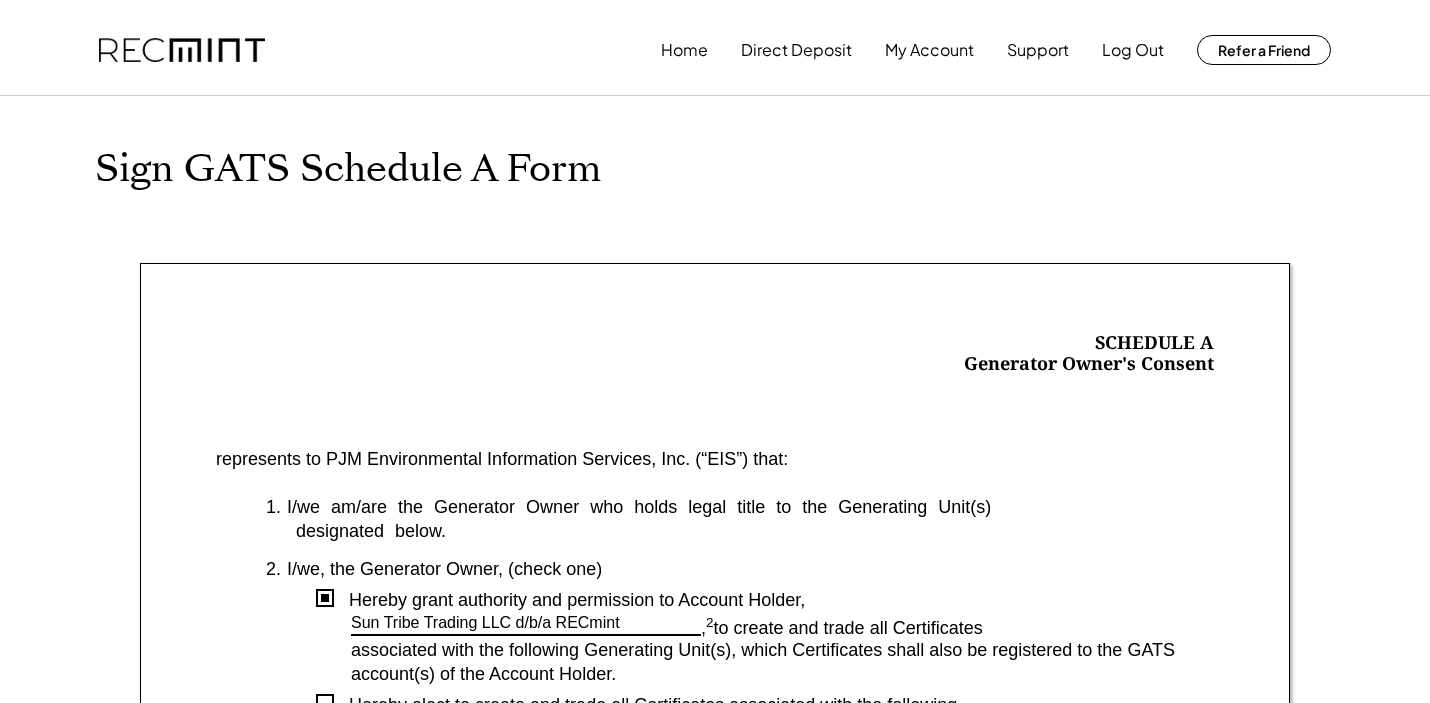 scroll, scrollTop: 0, scrollLeft: 0, axis: both 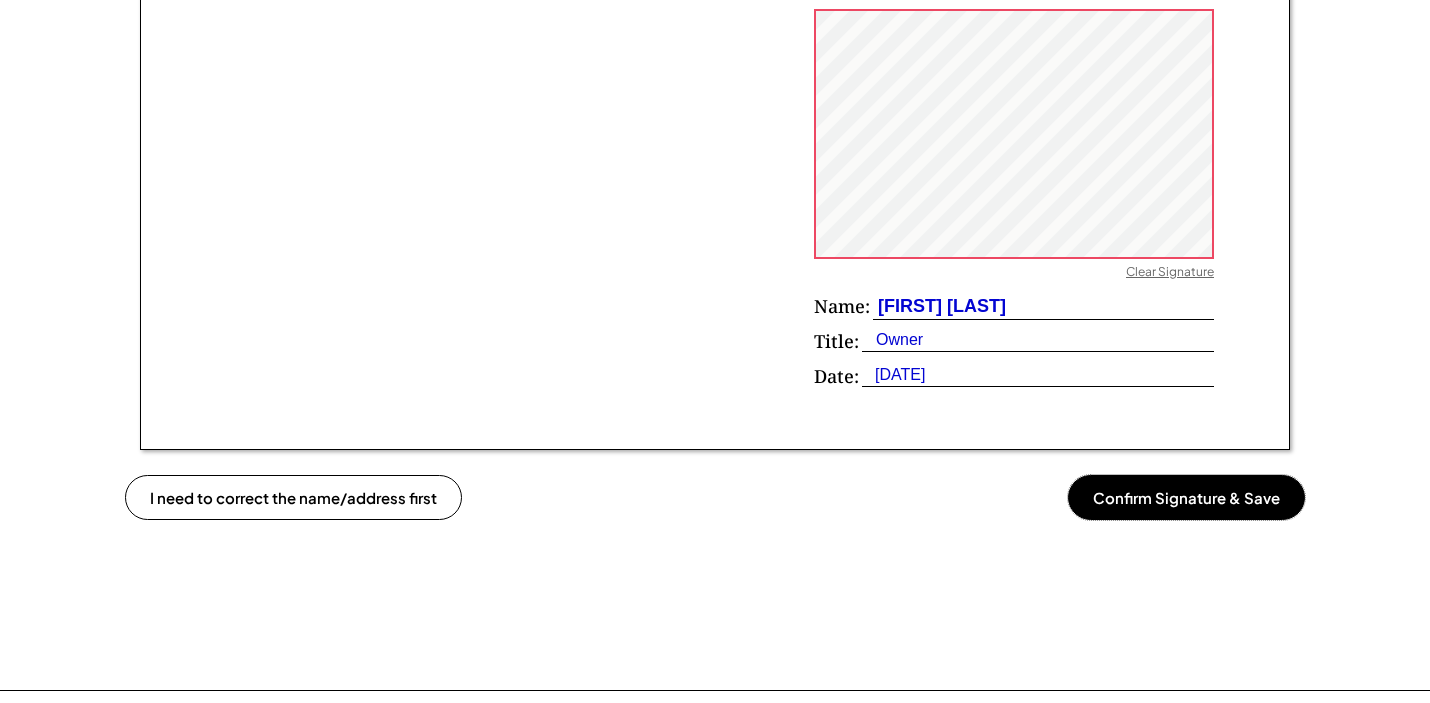 click on "Confirm Signature & Save" at bounding box center [1186, 497] 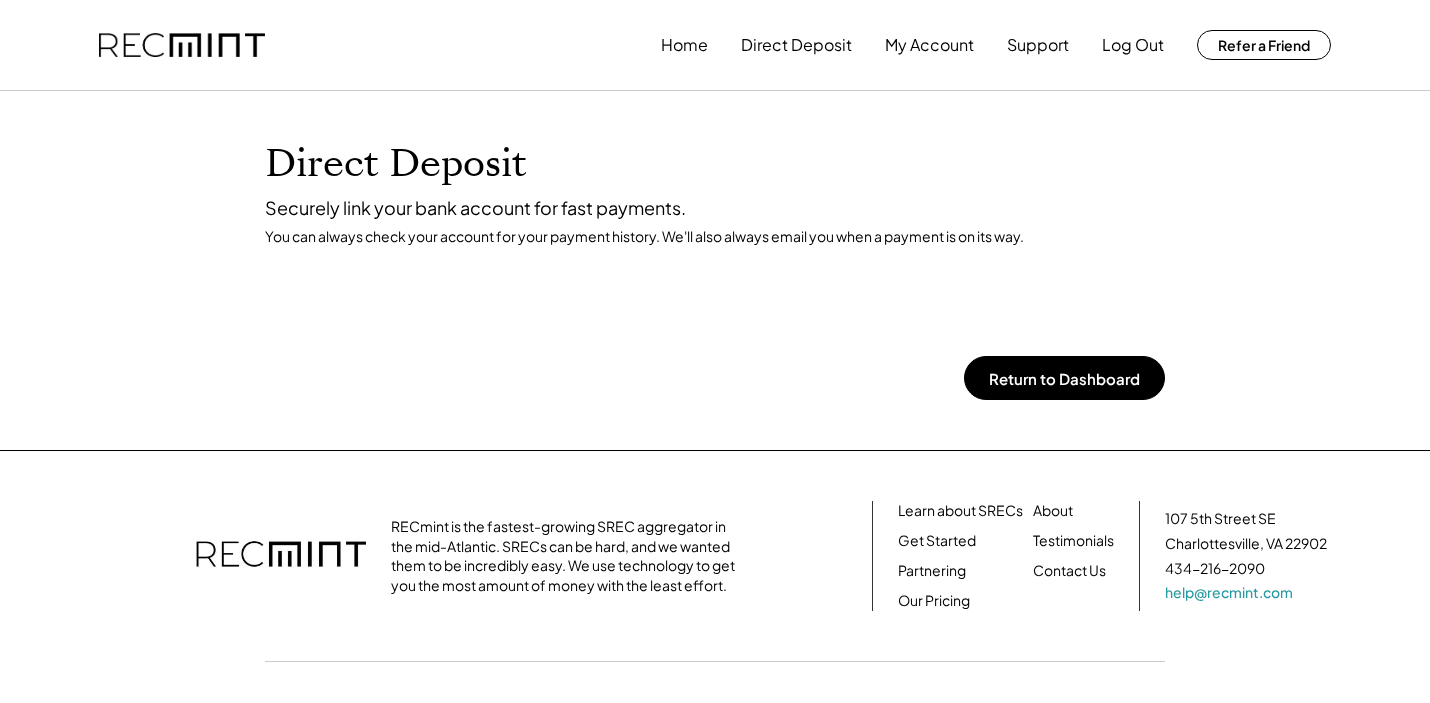 scroll, scrollTop: 0, scrollLeft: 0, axis: both 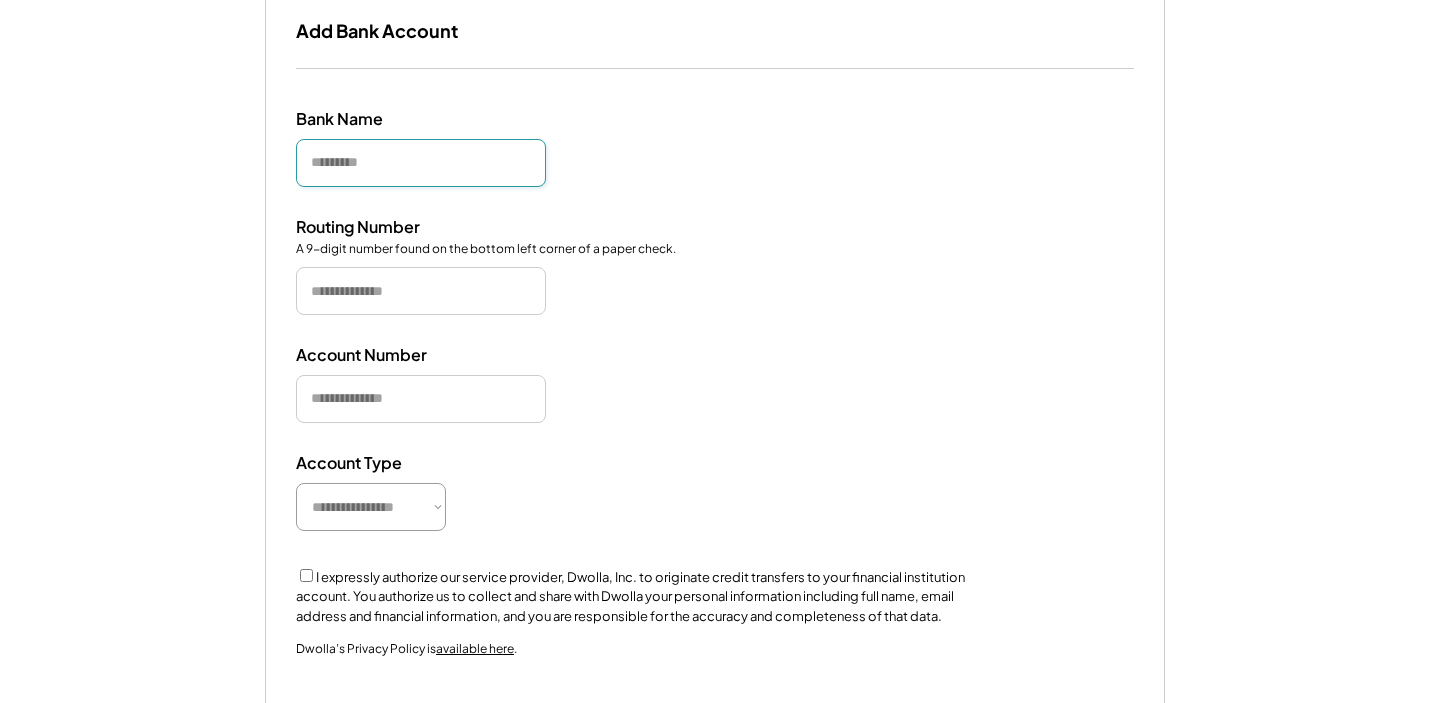 click at bounding box center [421, 163] 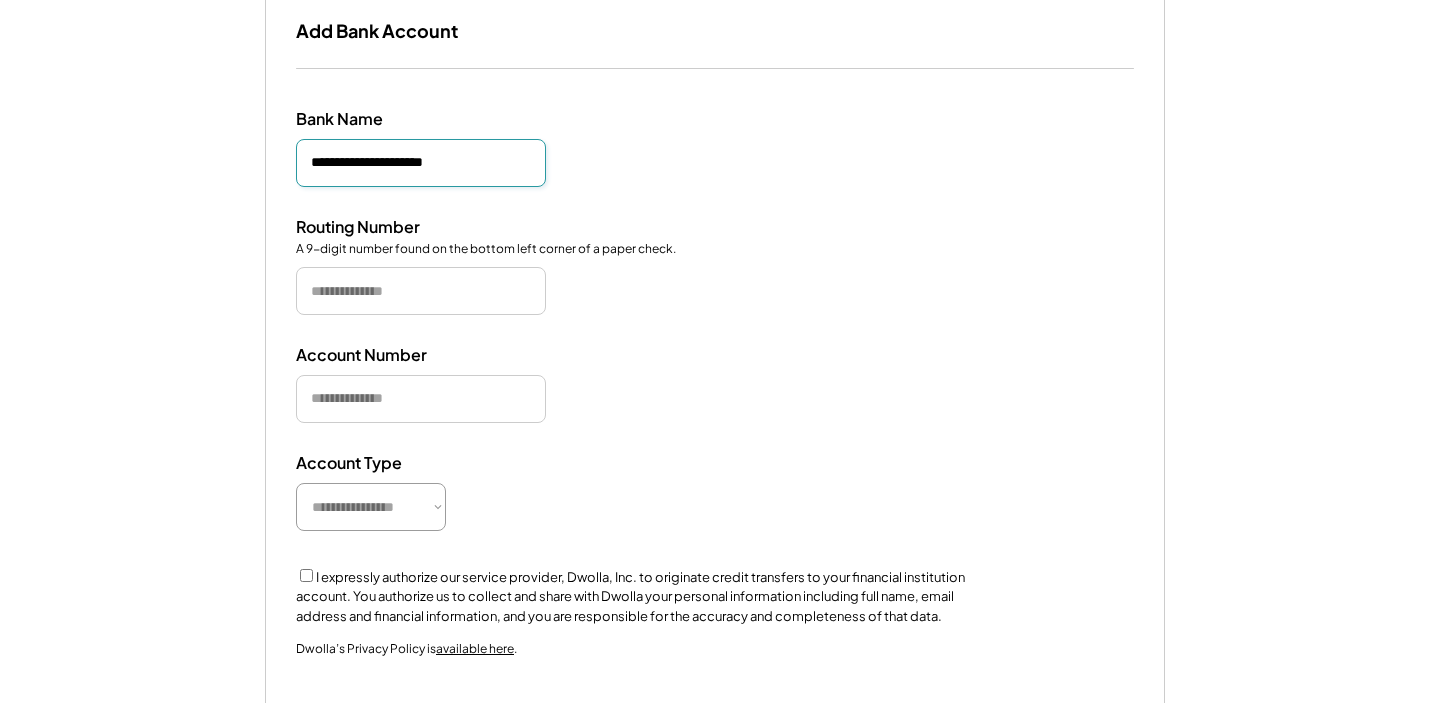 type on "**********" 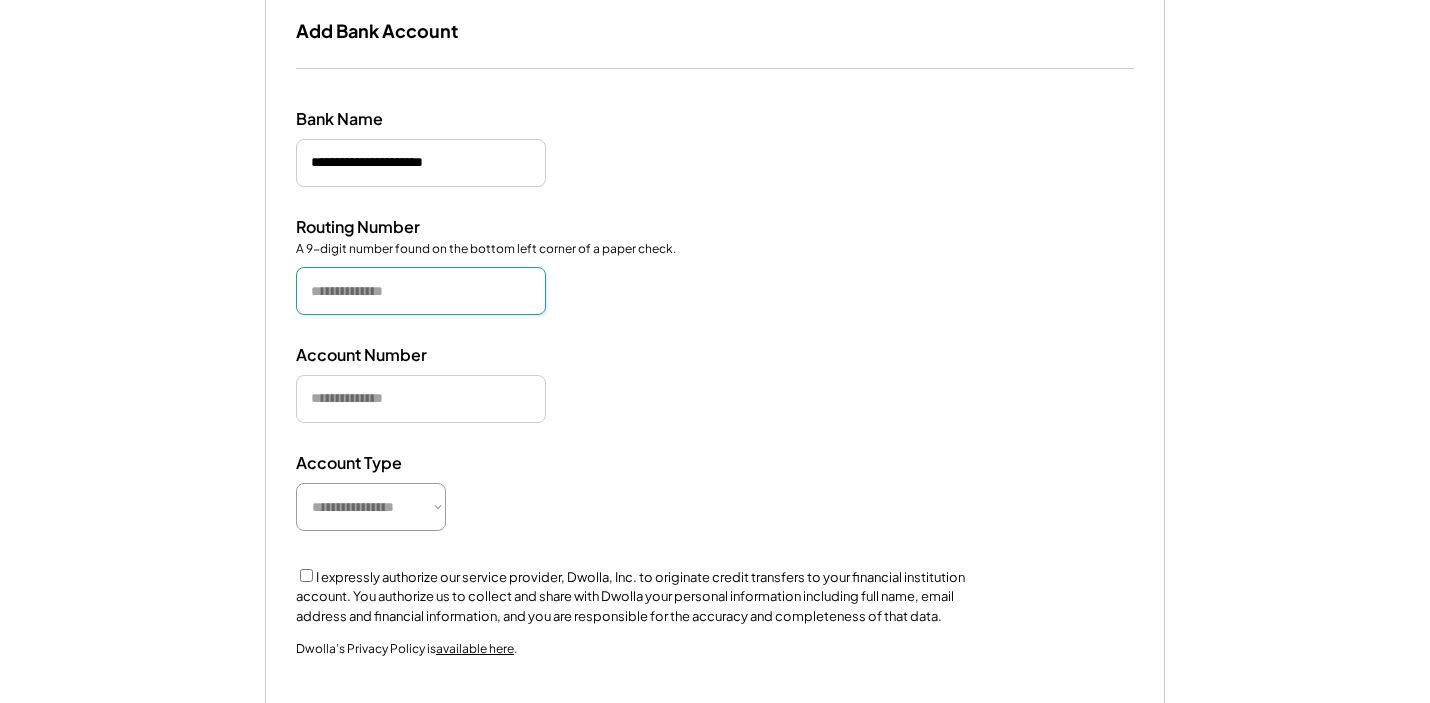 click at bounding box center [421, 291] 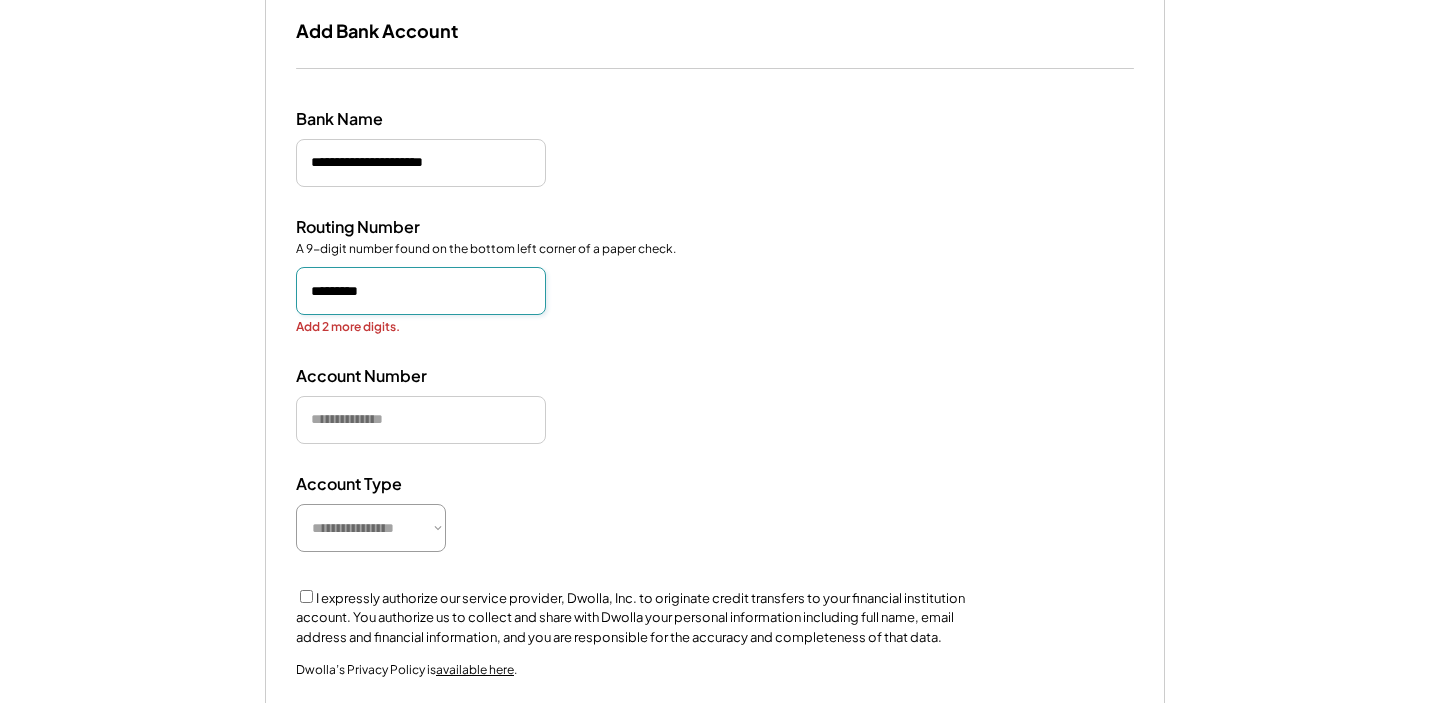 type on "*********" 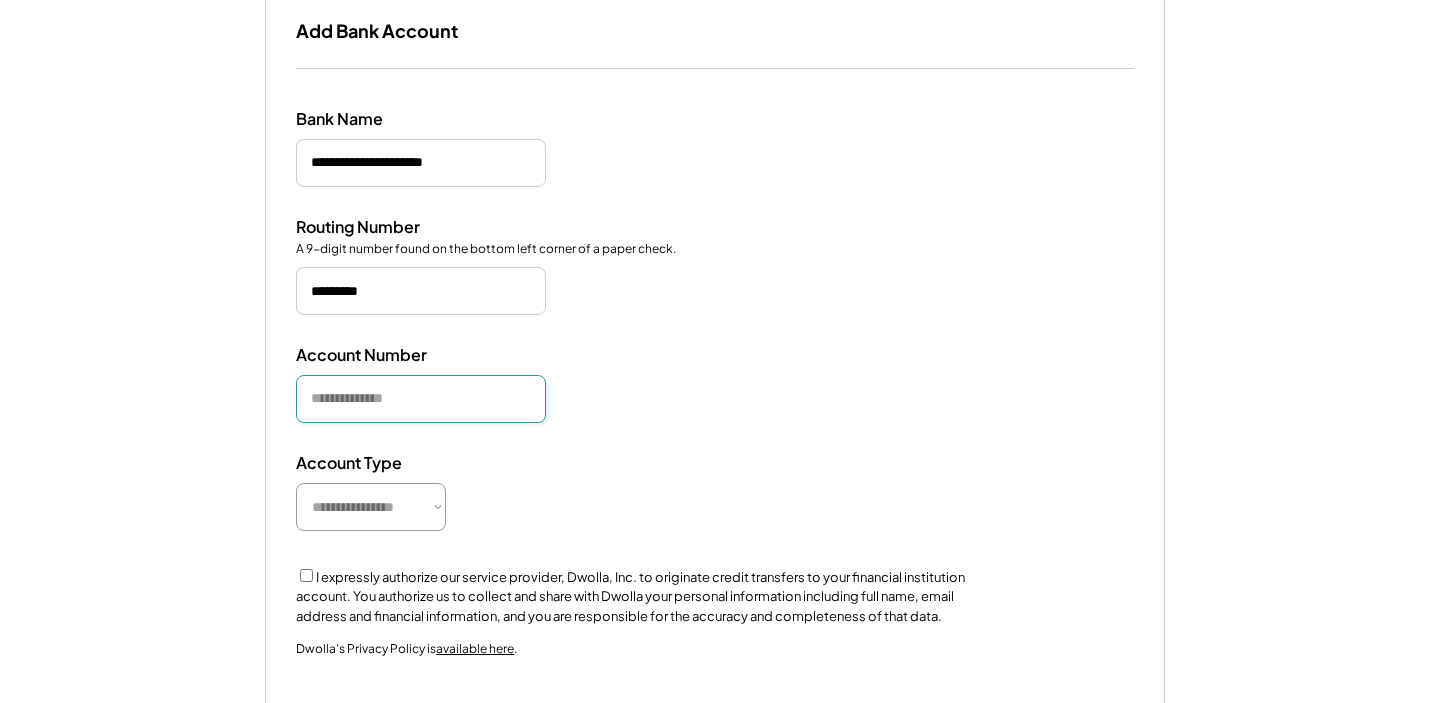 click at bounding box center [421, 399] 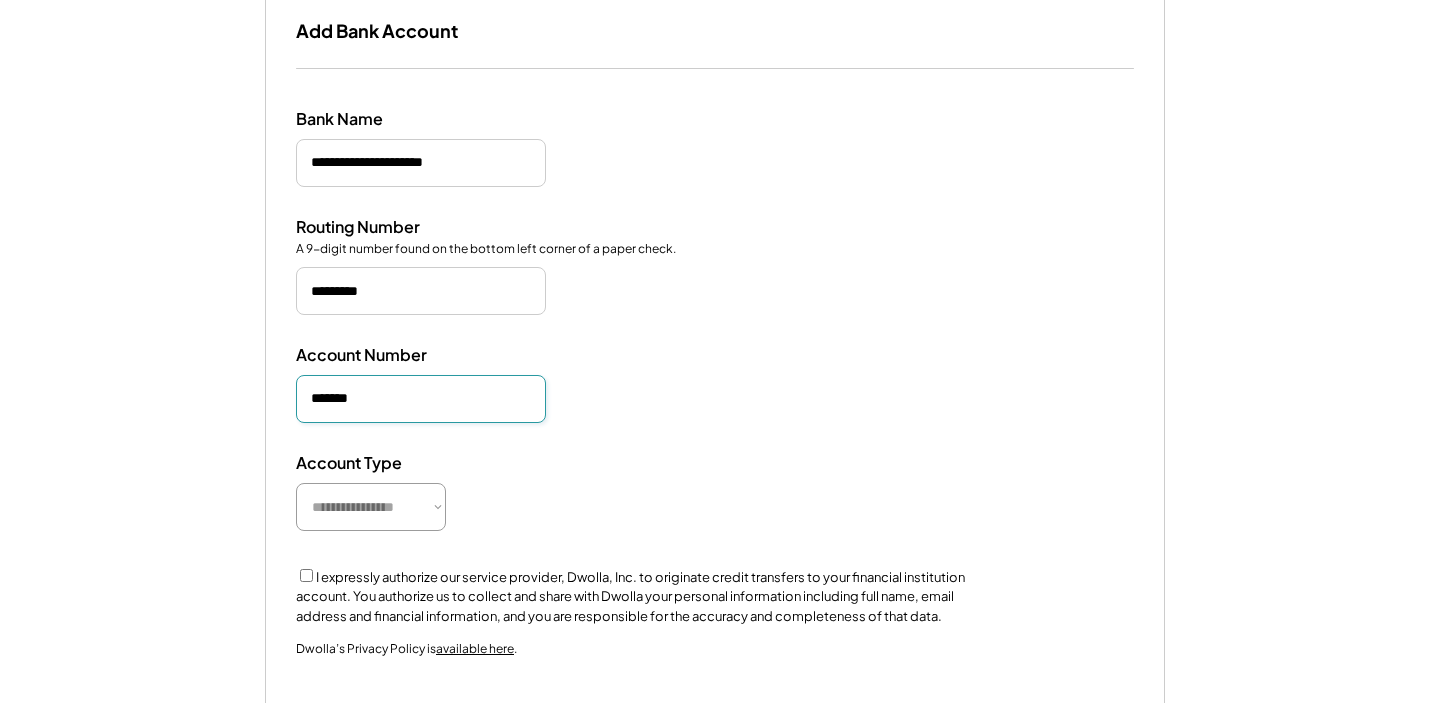type on "*******" 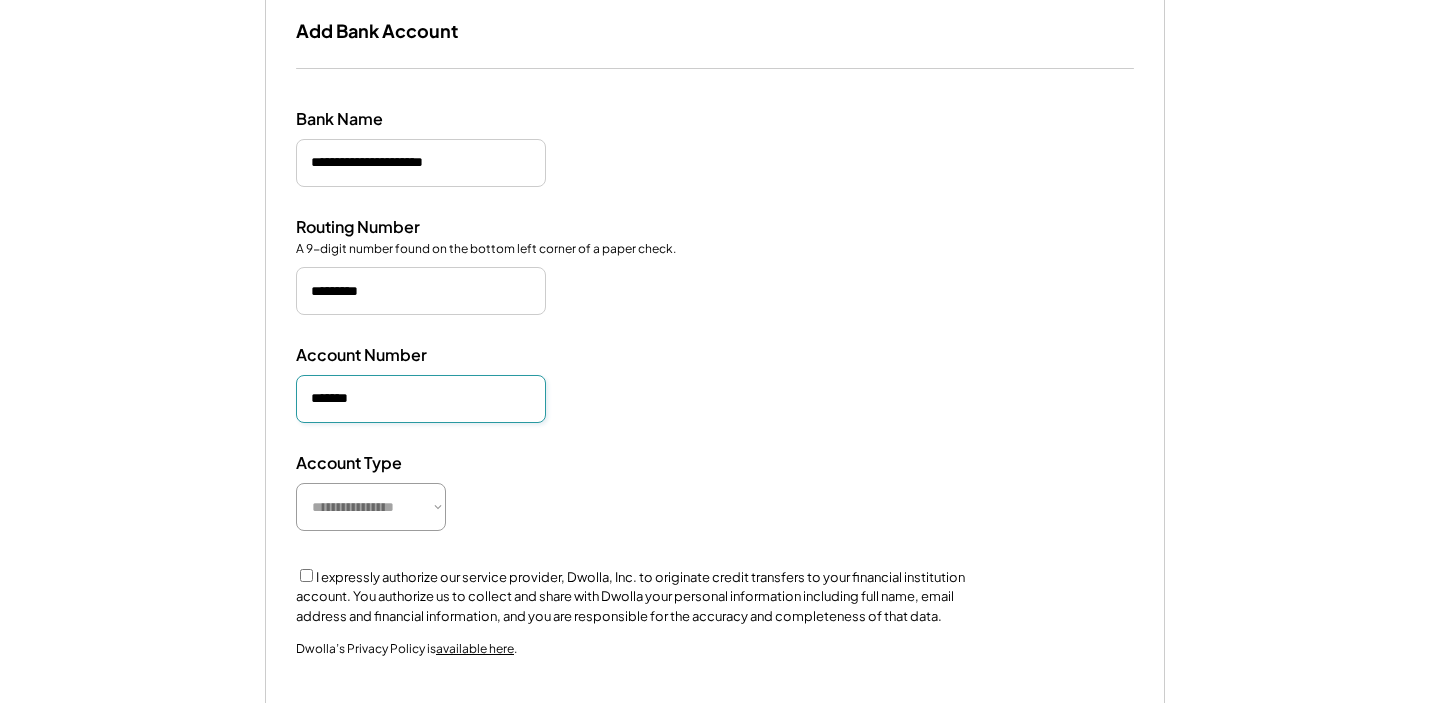 click on "**********" at bounding box center (371, 507) 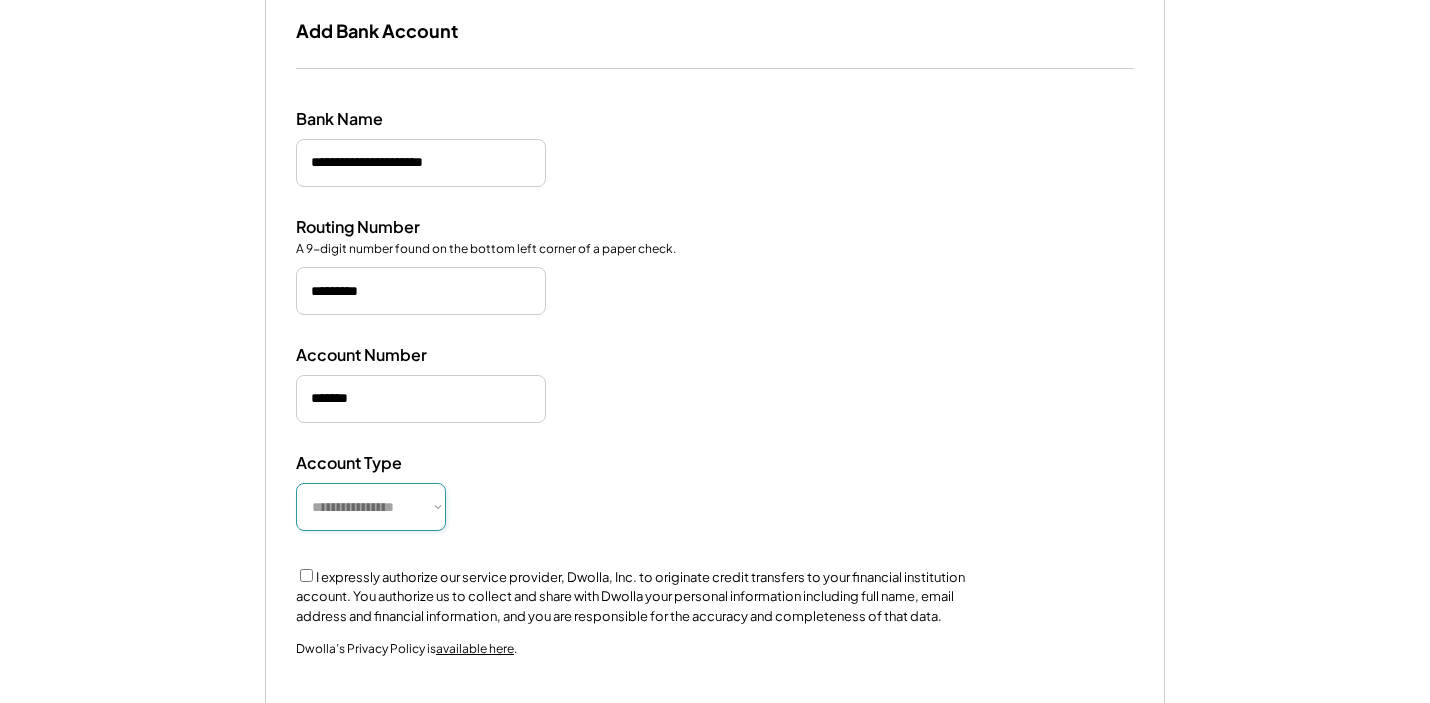select on "**********" 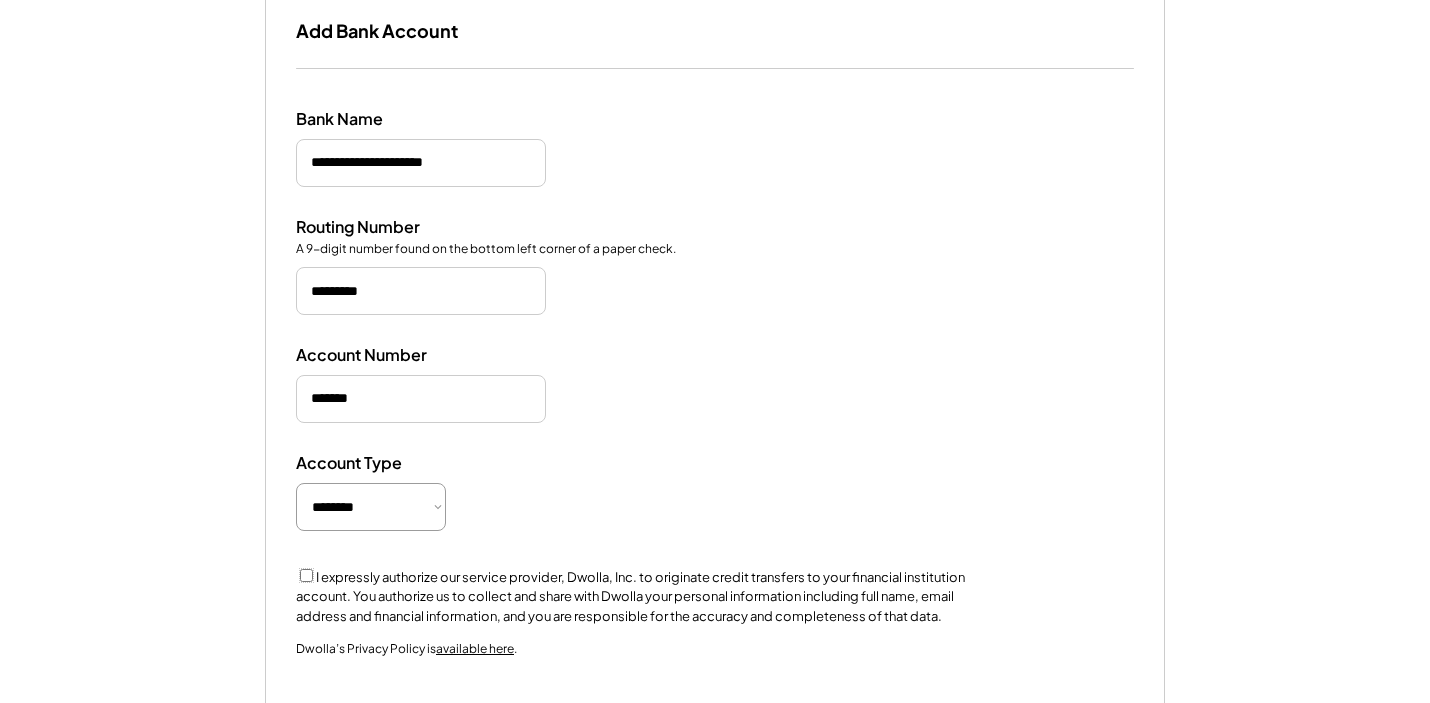 scroll, scrollTop: 519, scrollLeft: 0, axis: vertical 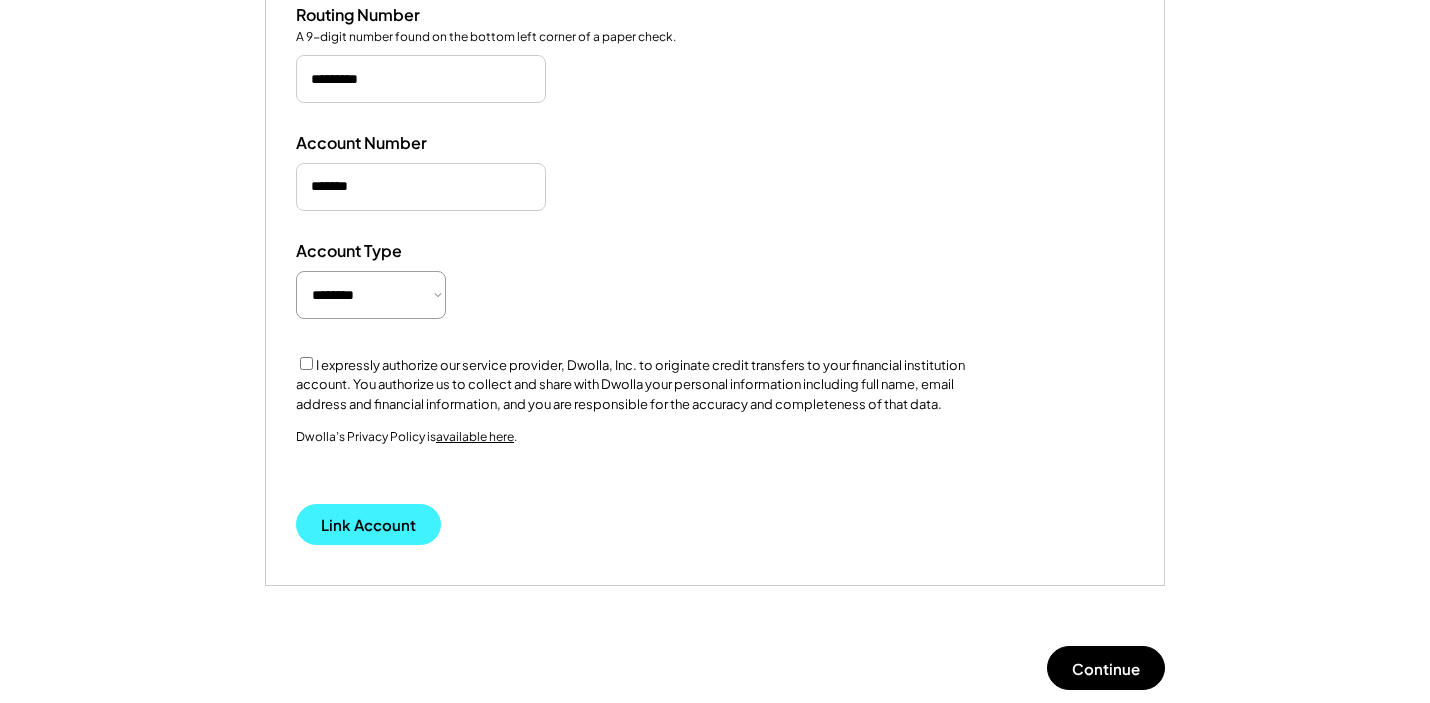 click on "Link Account" at bounding box center (368, 524) 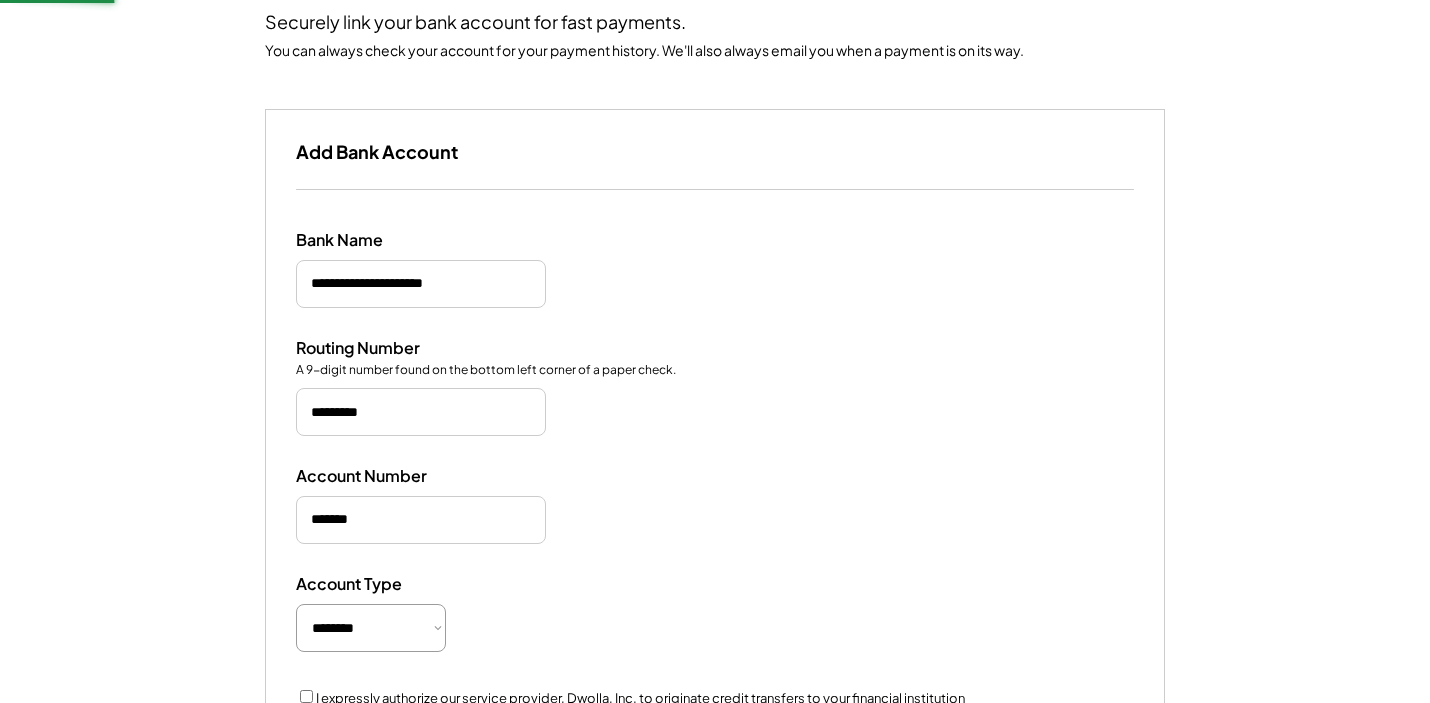scroll, scrollTop: 141, scrollLeft: 0, axis: vertical 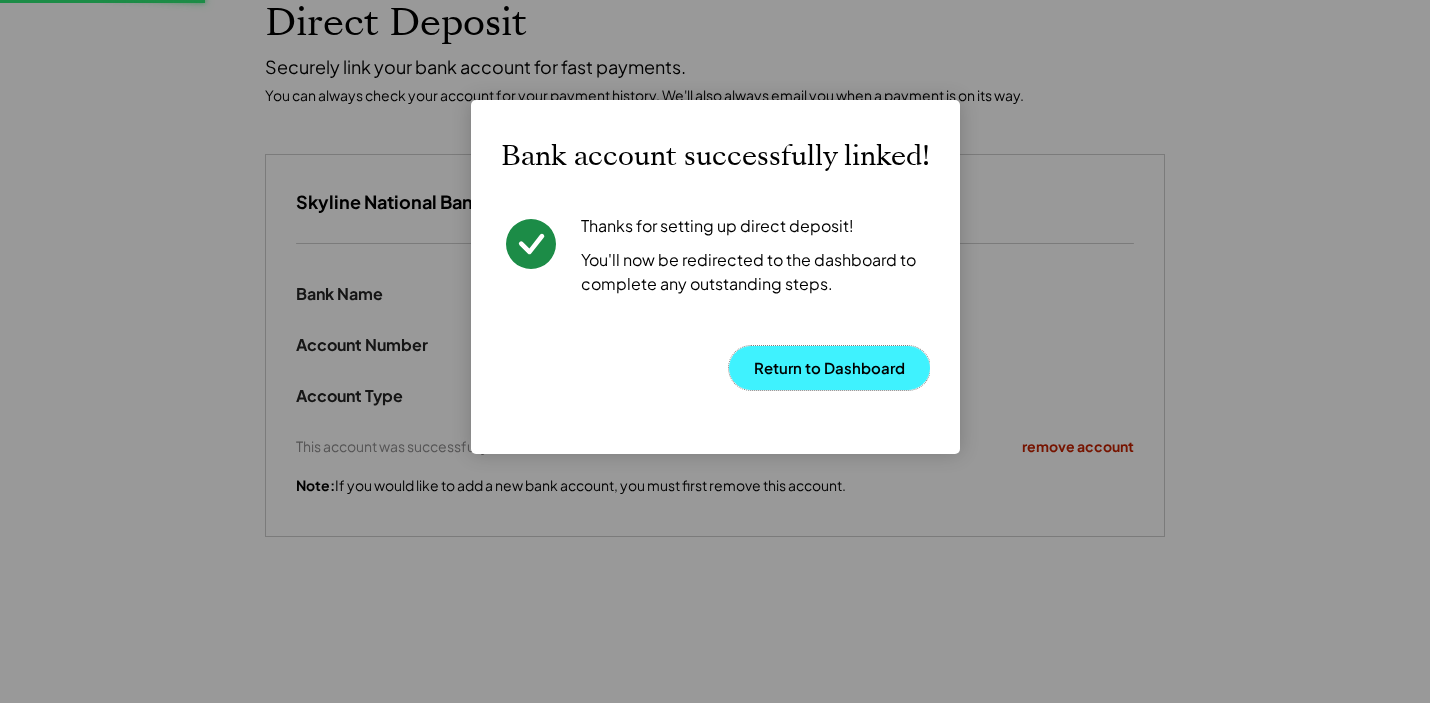 click on "Return to Dashboard" at bounding box center [829, 368] 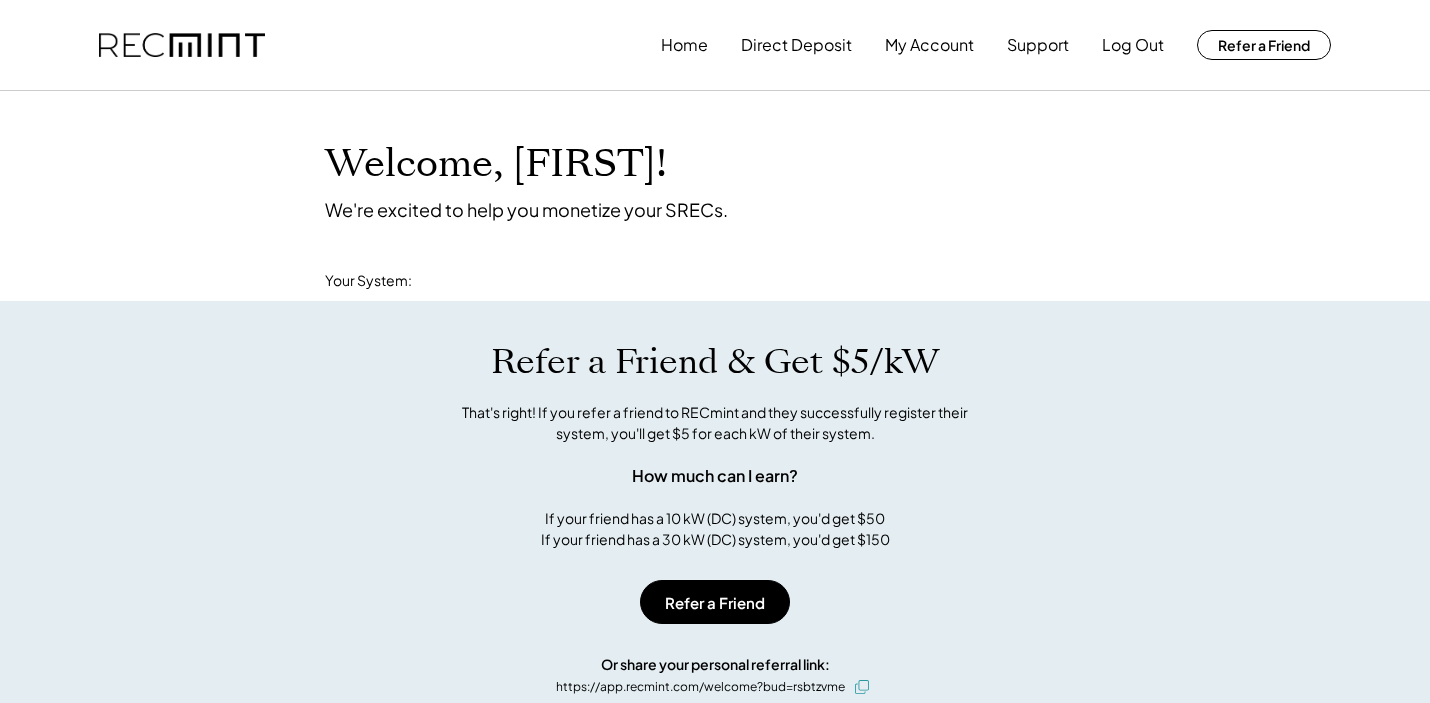 scroll, scrollTop: 0, scrollLeft: 0, axis: both 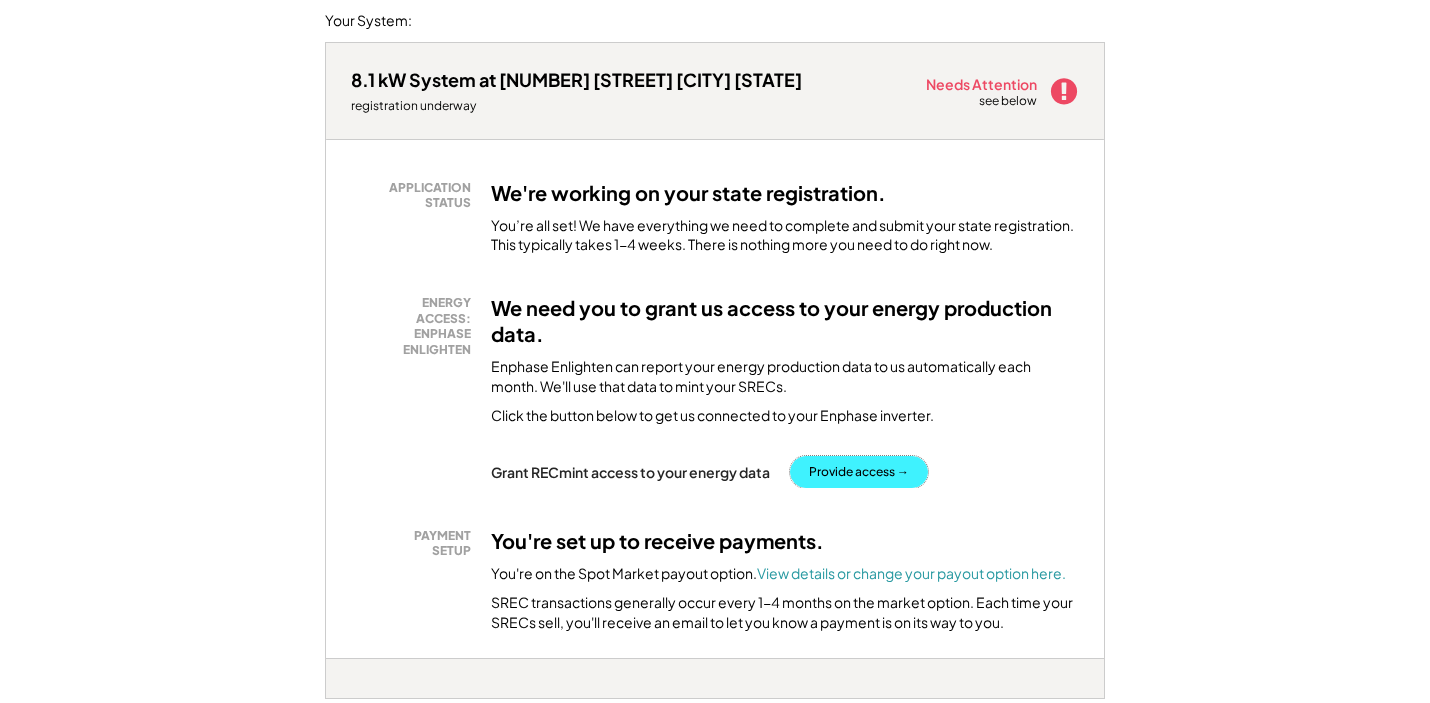 click on "Provide access →" at bounding box center [859, 472] 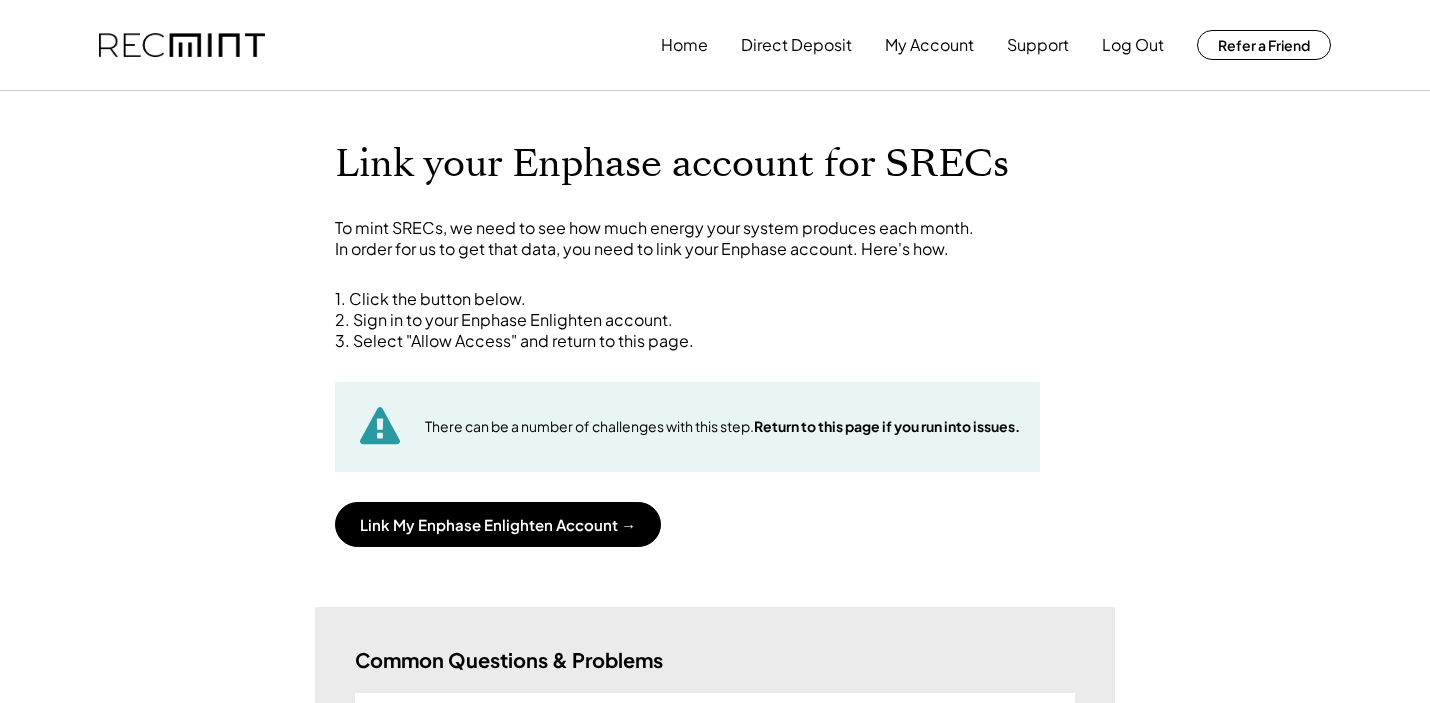 scroll, scrollTop: 0, scrollLeft: 0, axis: both 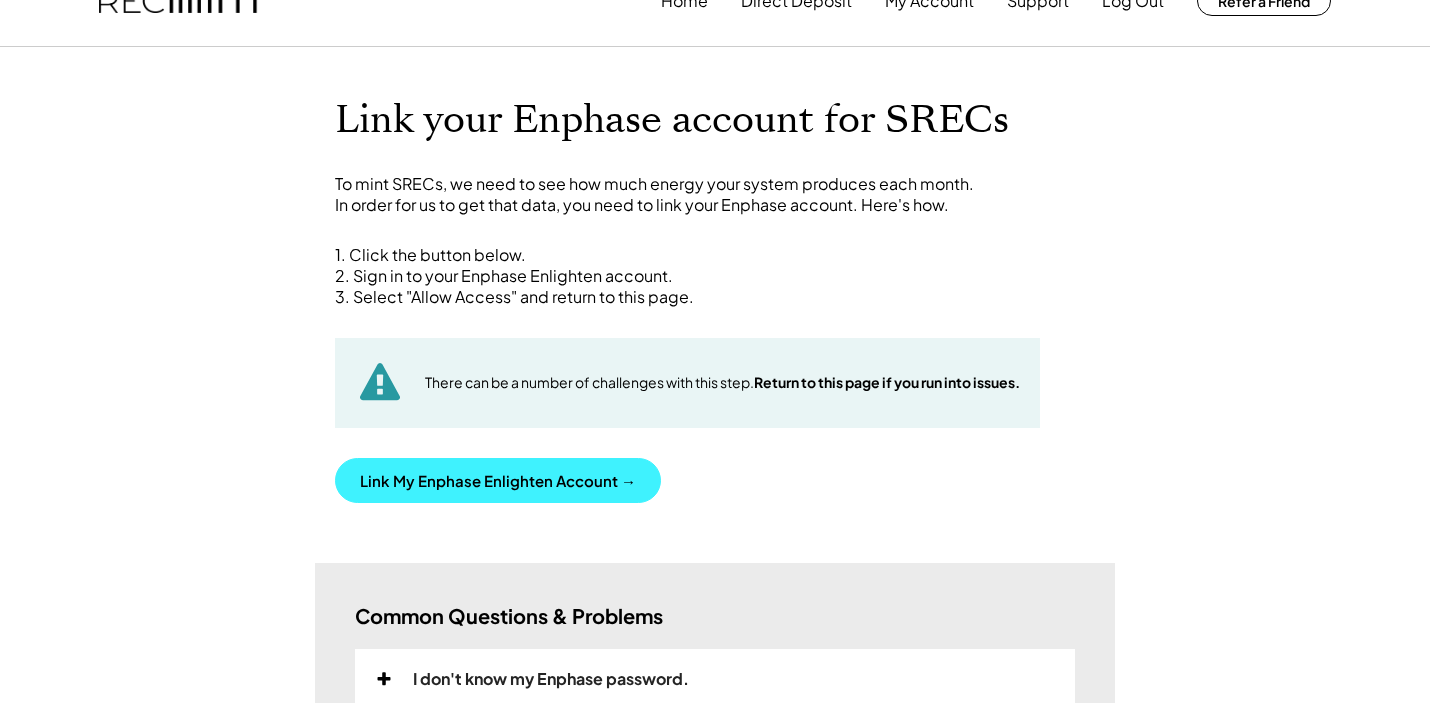 click on "Link My Enphase Enlighten Account →" at bounding box center [498, 480] 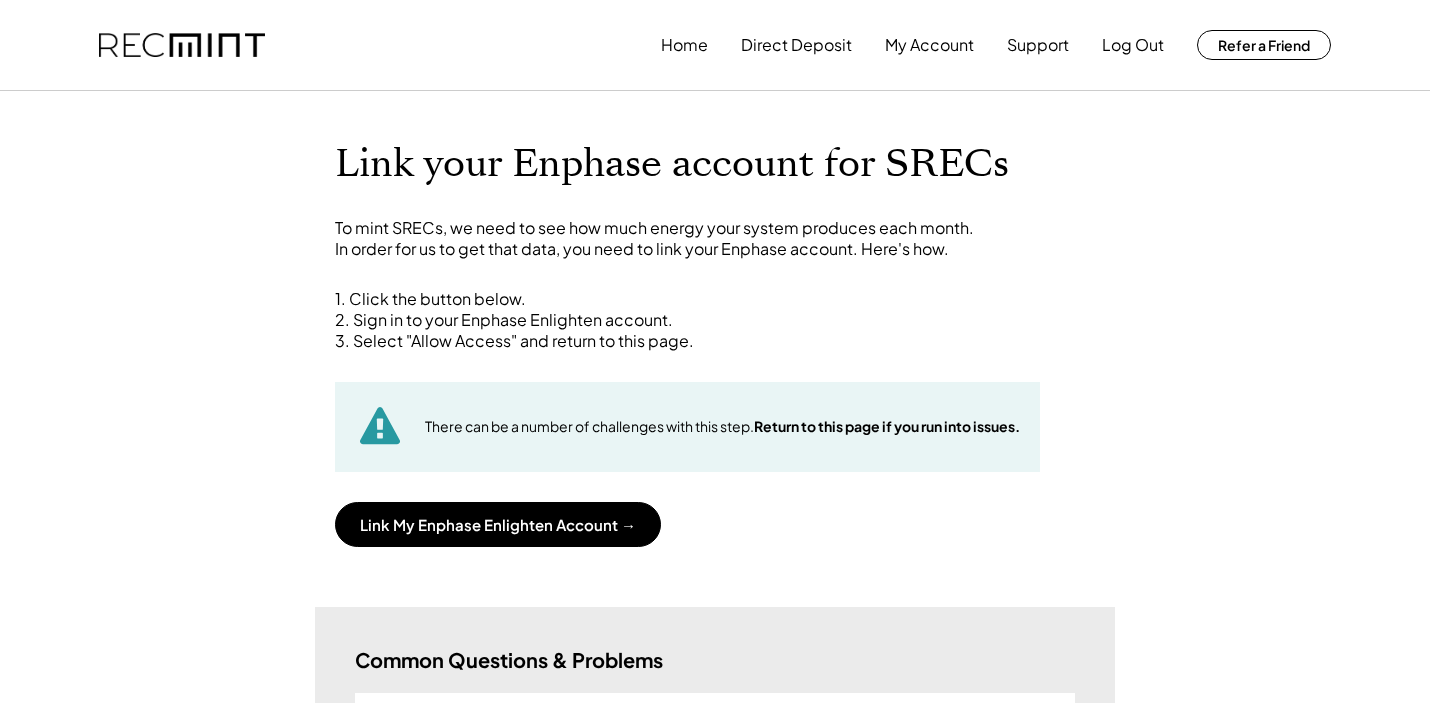 scroll, scrollTop: 0, scrollLeft: 0, axis: both 